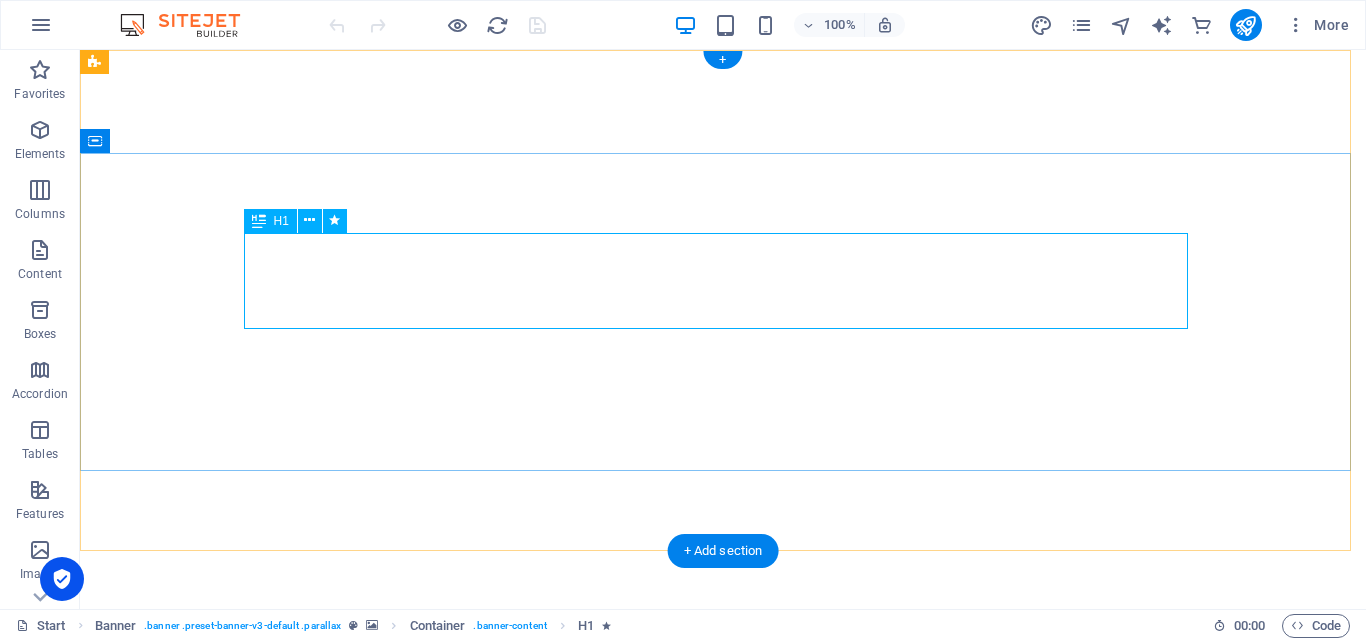 scroll, scrollTop: 0, scrollLeft: 0, axis: both 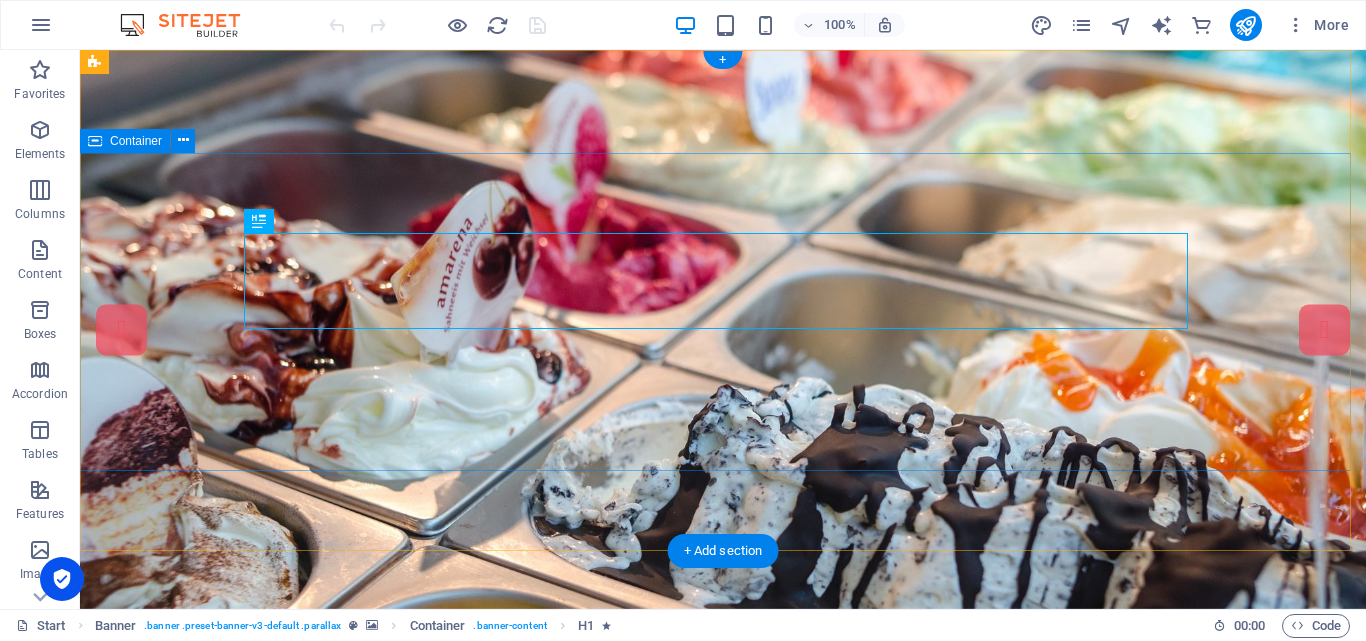 click on "Ice Cream Parlor Our Menu About  Baglung [GEOGRAPHIC_DATA]" at bounding box center (723, 925) 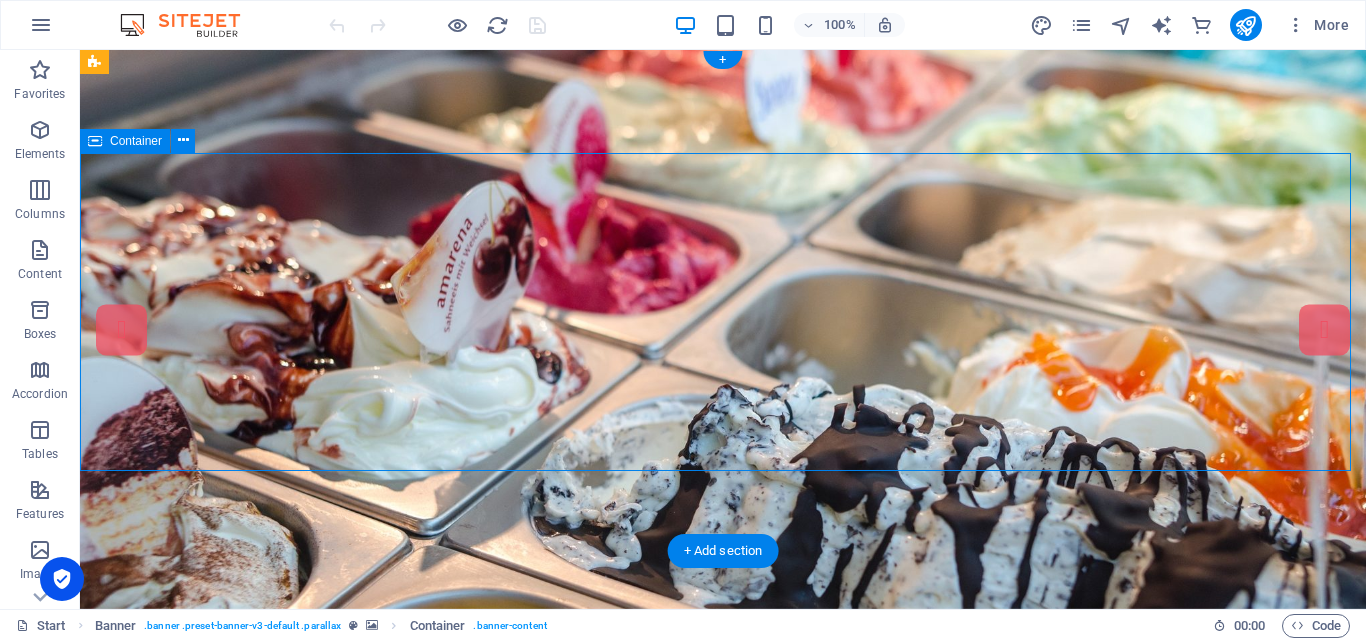 click on "Ice Cream Parlor Our Menu About  Baglung [GEOGRAPHIC_DATA]" at bounding box center [723, 925] 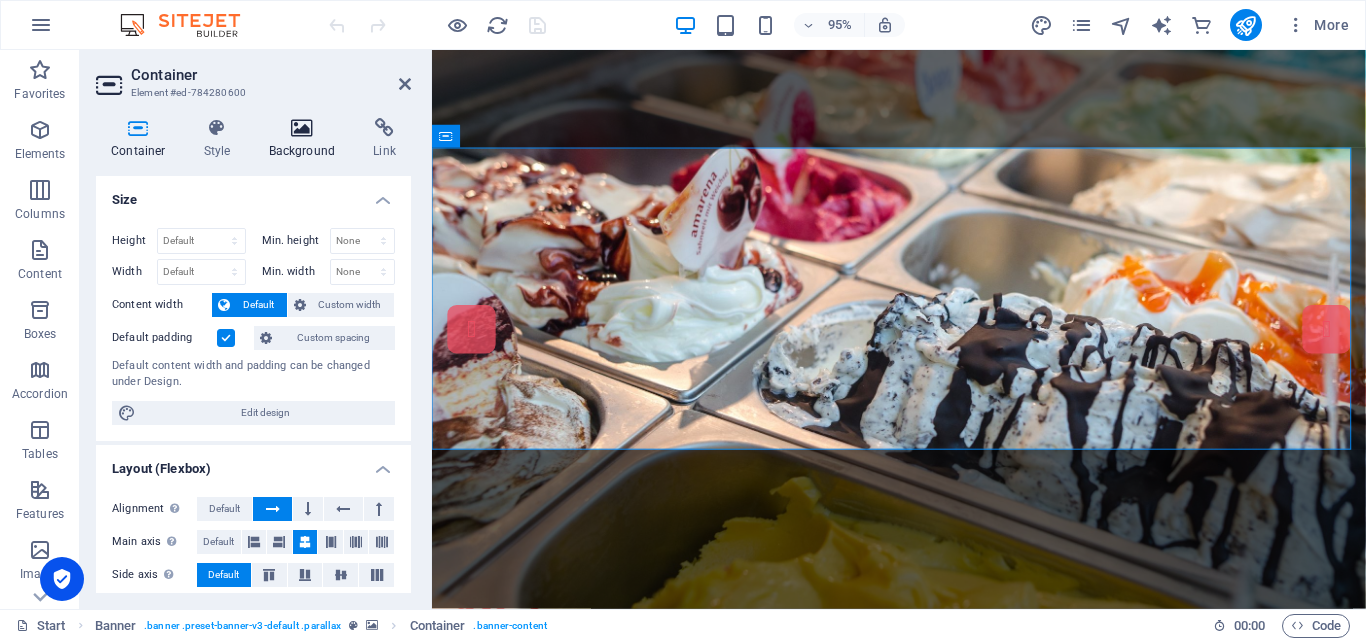 click on "Background" at bounding box center [306, 139] 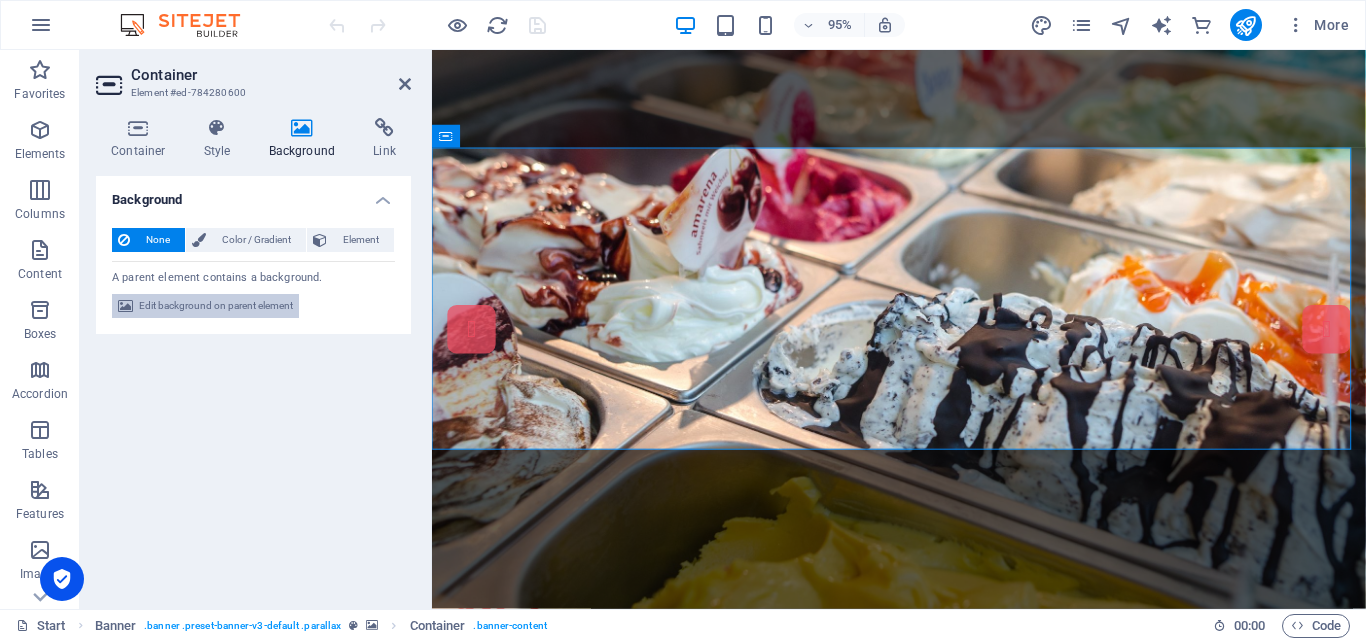 click on "Edit background on parent element" at bounding box center [216, 306] 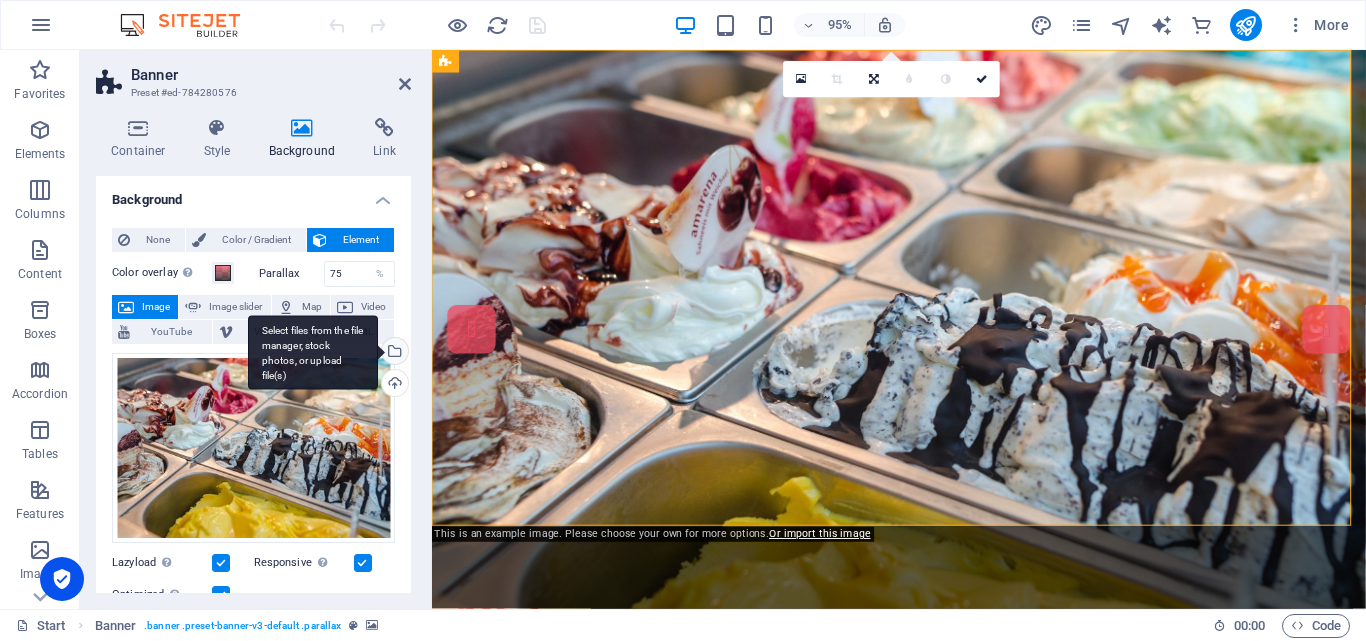 click on "Select files from the file manager, stock photos, or upload file(s)" at bounding box center (313, 352) 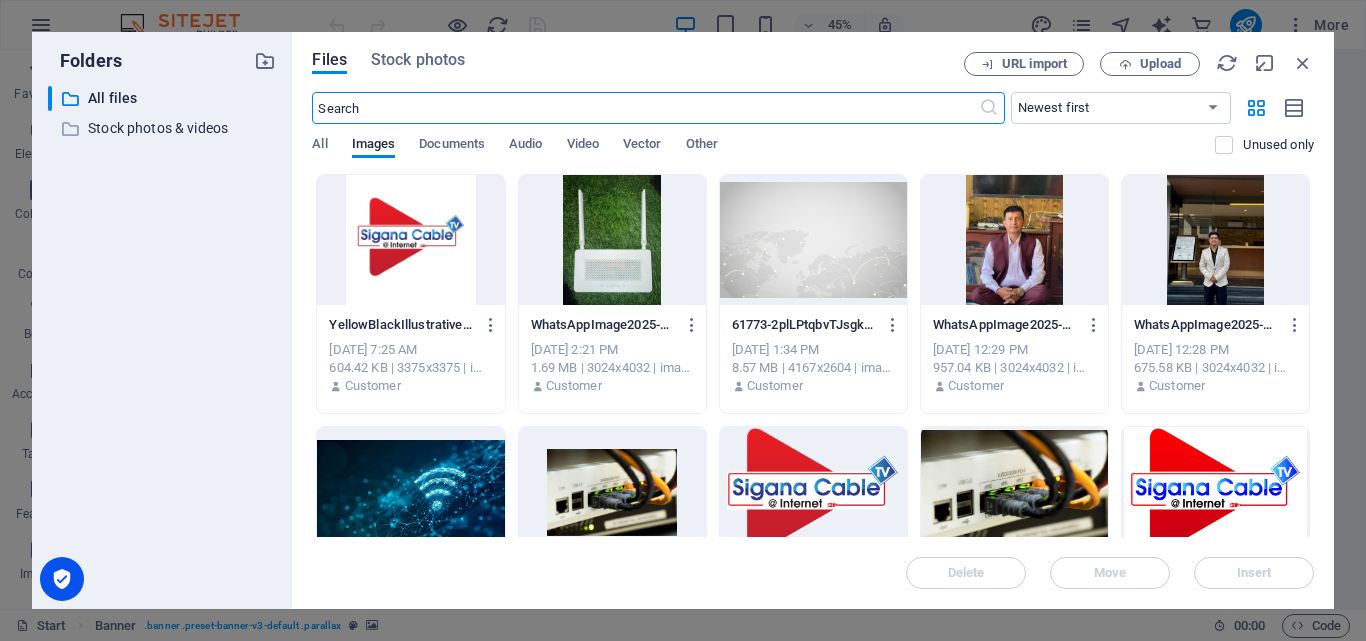 click at bounding box center [813, 240] 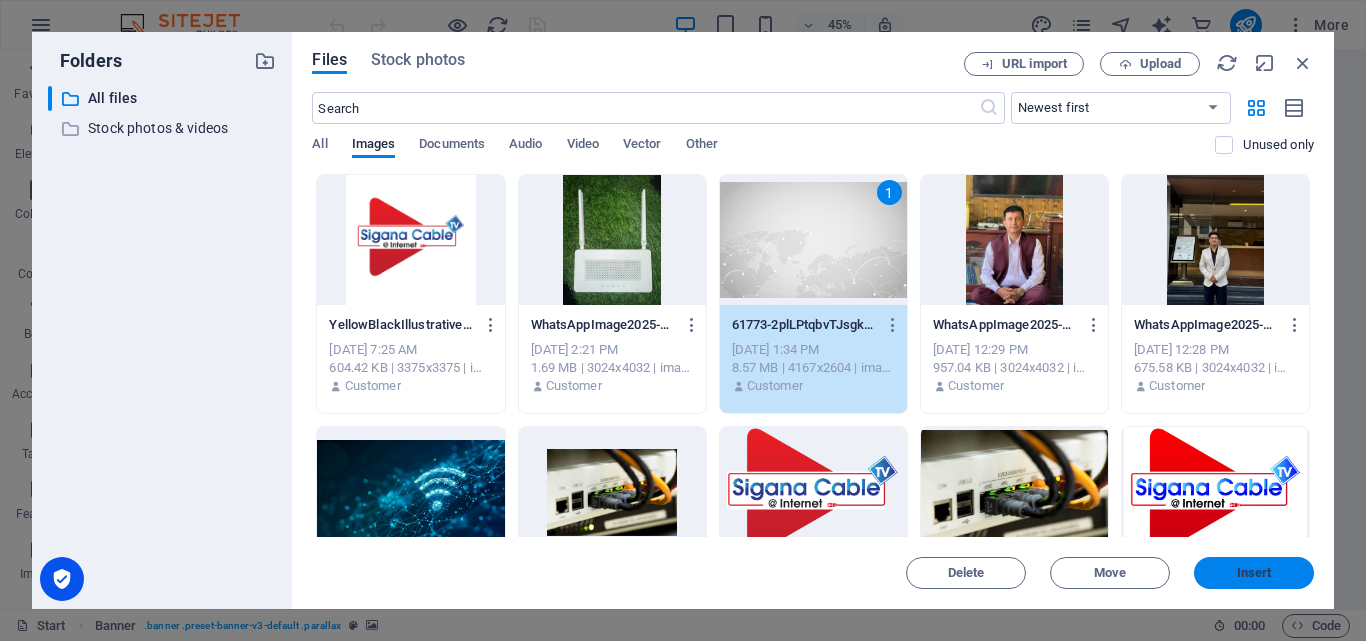 click on "Insert" at bounding box center (1254, 573) 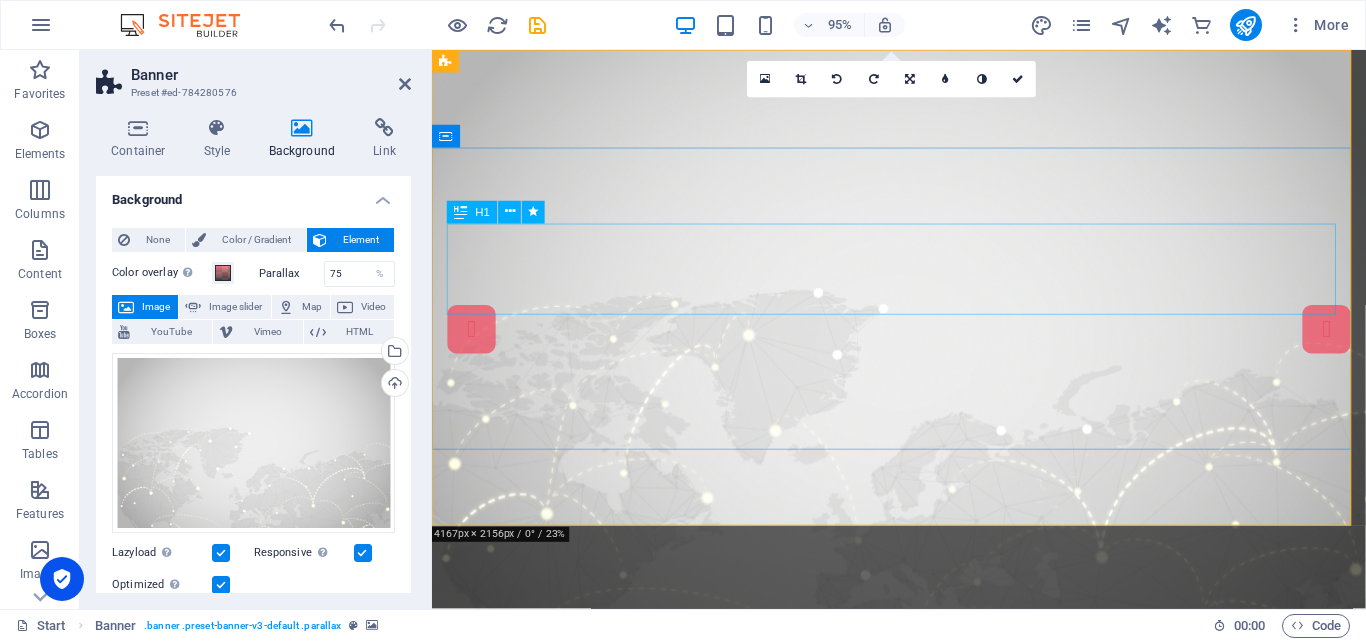 type 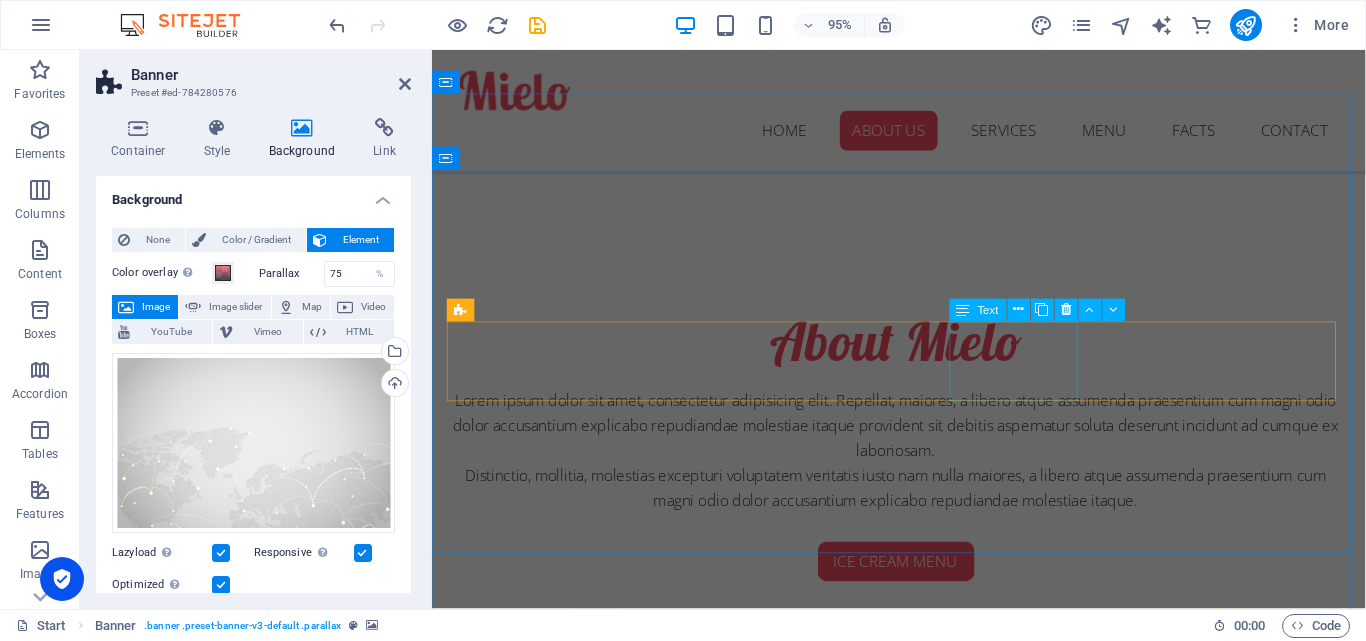 scroll, scrollTop: 884, scrollLeft: 0, axis: vertical 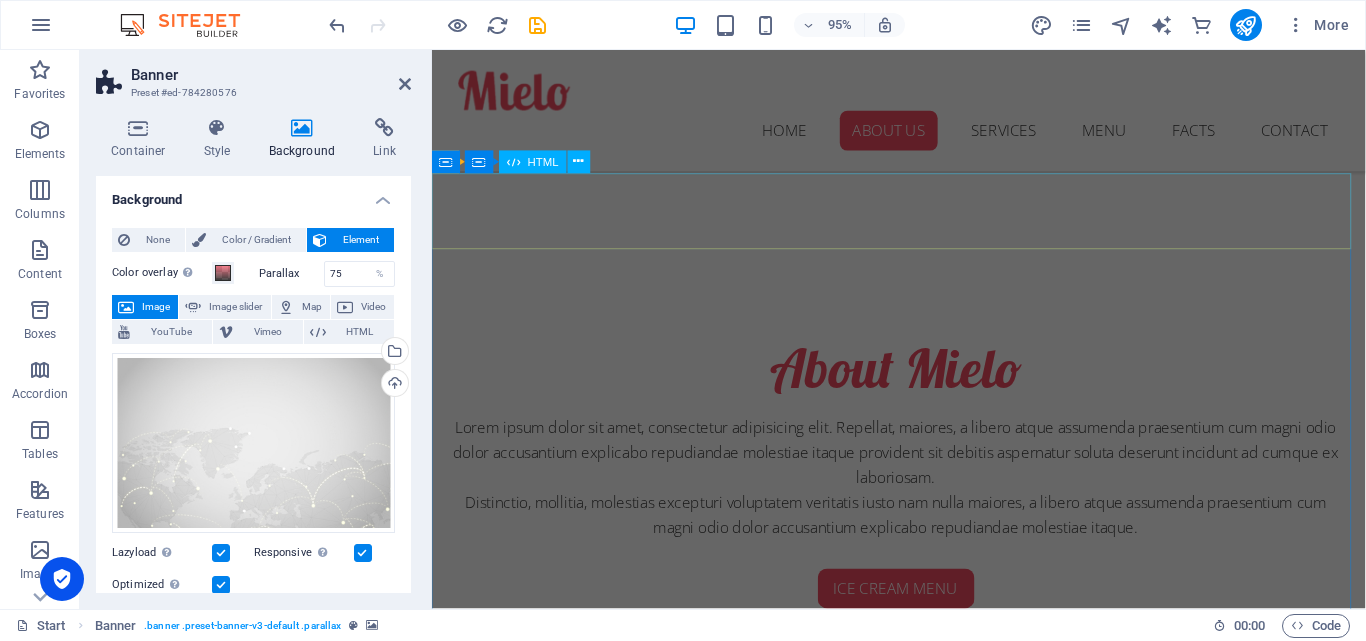click at bounding box center (923, 1686) 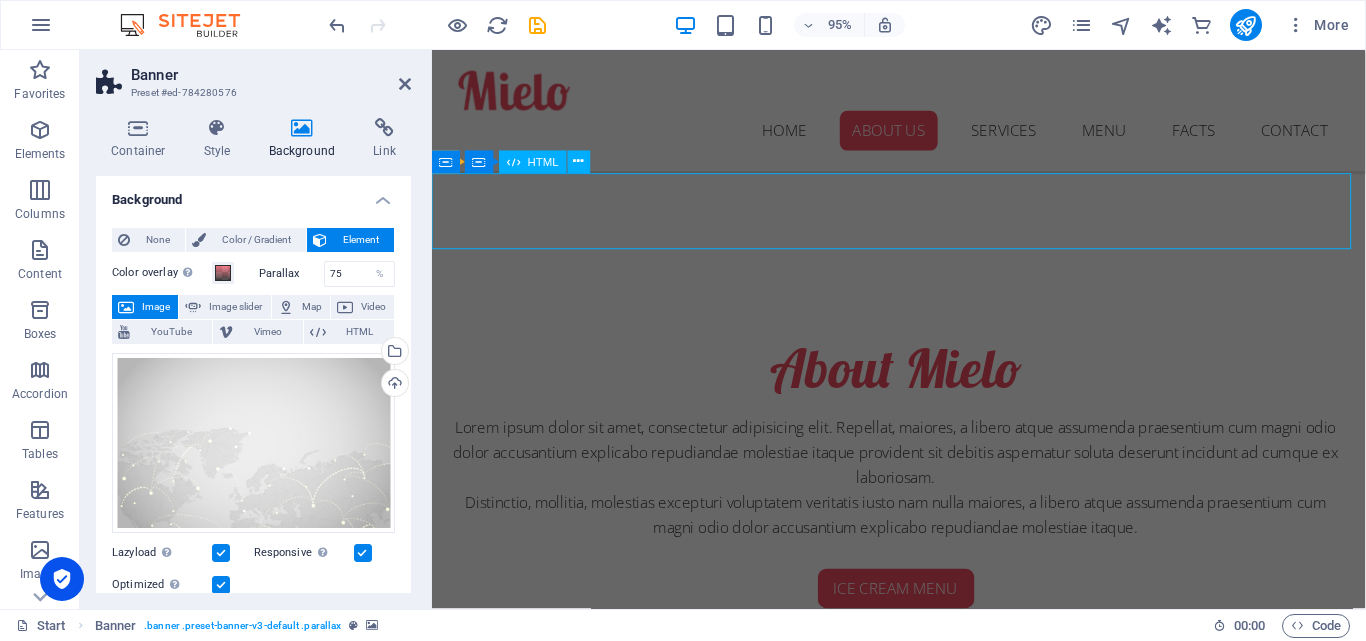 click at bounding box center [923, 1686] 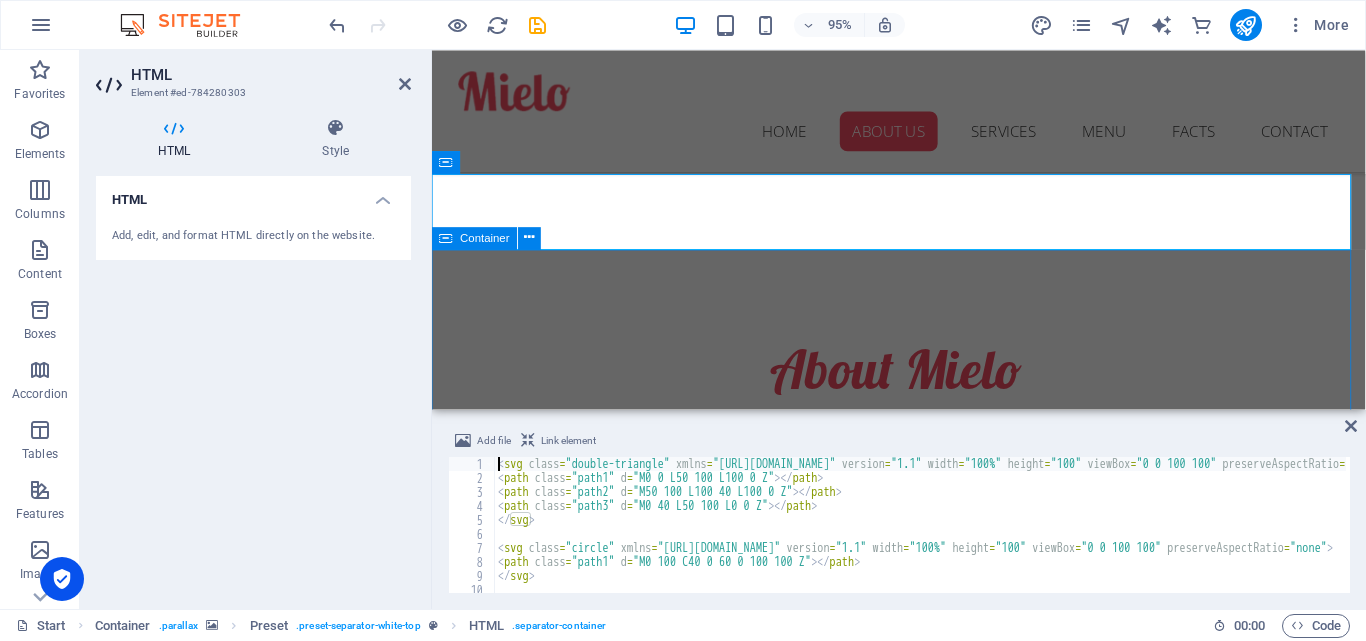 click on "[DATE] closed [DATE] 09:00 - 18:30 [DATE] 09:00 - 18:30 [DATE] 09:00 - 18:30 [DATE] 09:00 - 18:30 [DATE] 09:00 - 16:00 [DATE] 09:00 - 12:00" at bounding box center (923, 2182) 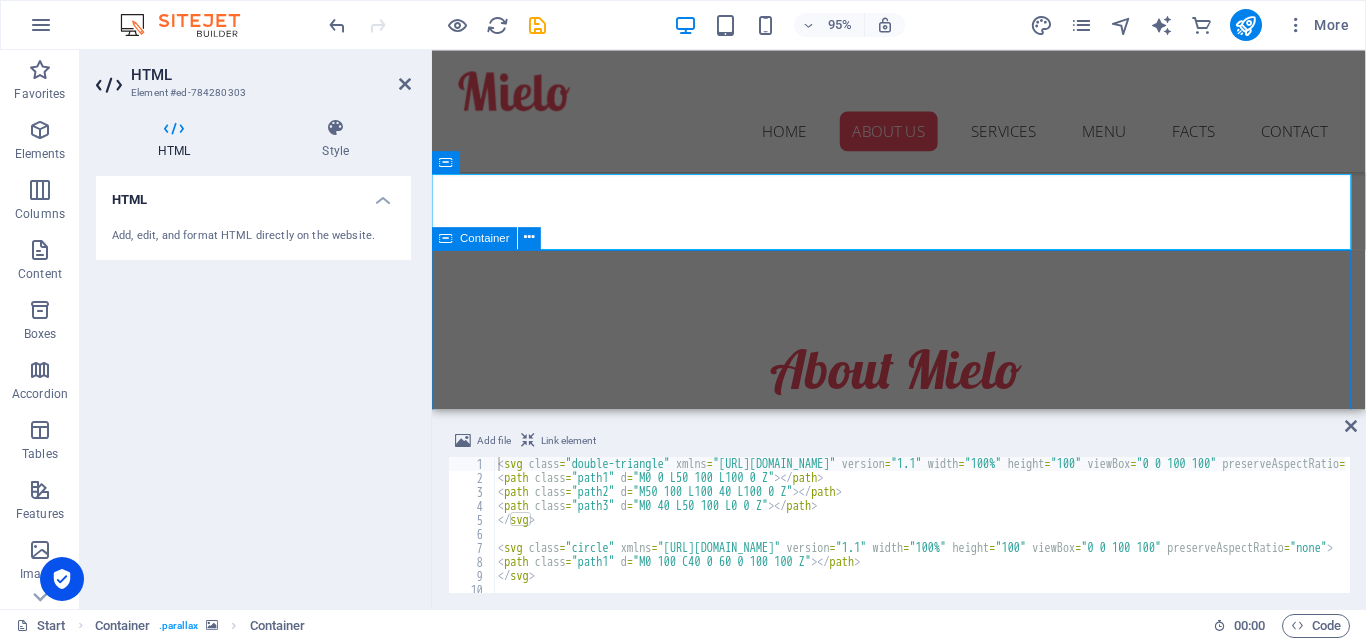 click on "[DATE] closed [DATE] 09:00 - 18:30 [DATE] 09:00 - 18:30 [DATE] 09:00 - 18:30 [DATE] 09:00 - 18:30 [DATE] 09:00 - 16:00 [DATE] 09:00 - 12:00" at bounding box center (923, 2182) 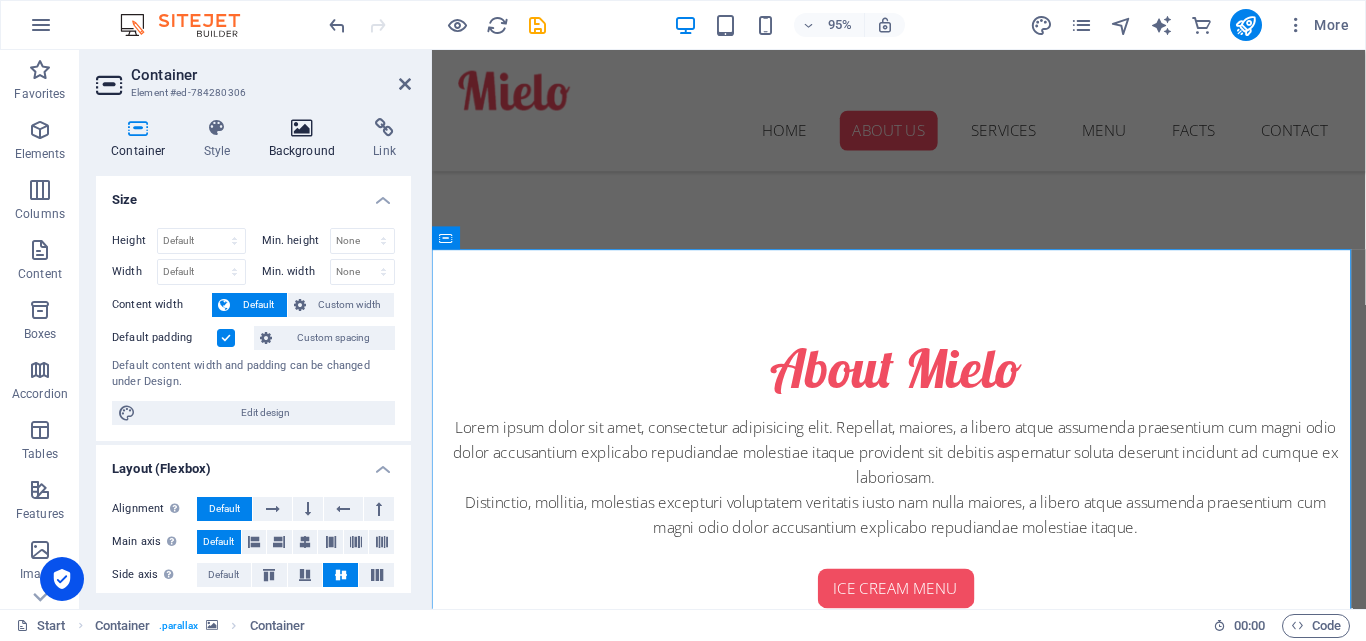 click on "Background" at bounding box center [306, 139] 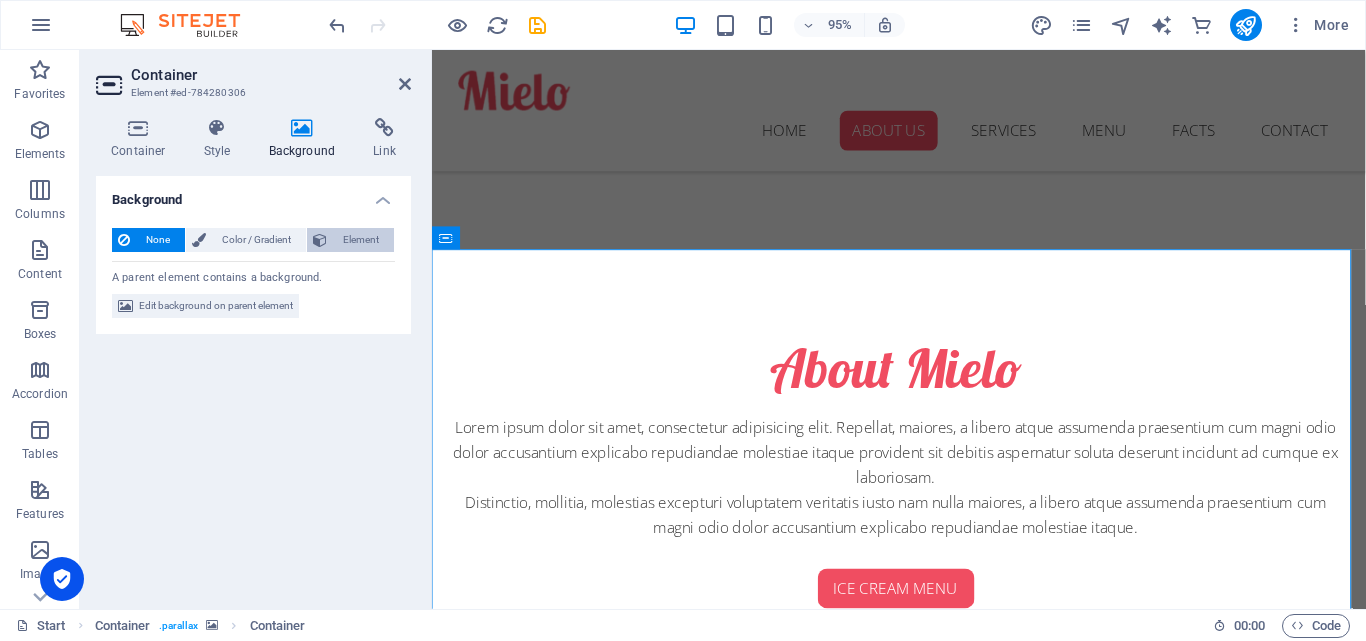click on "Element" at bounding box center [360, 240] 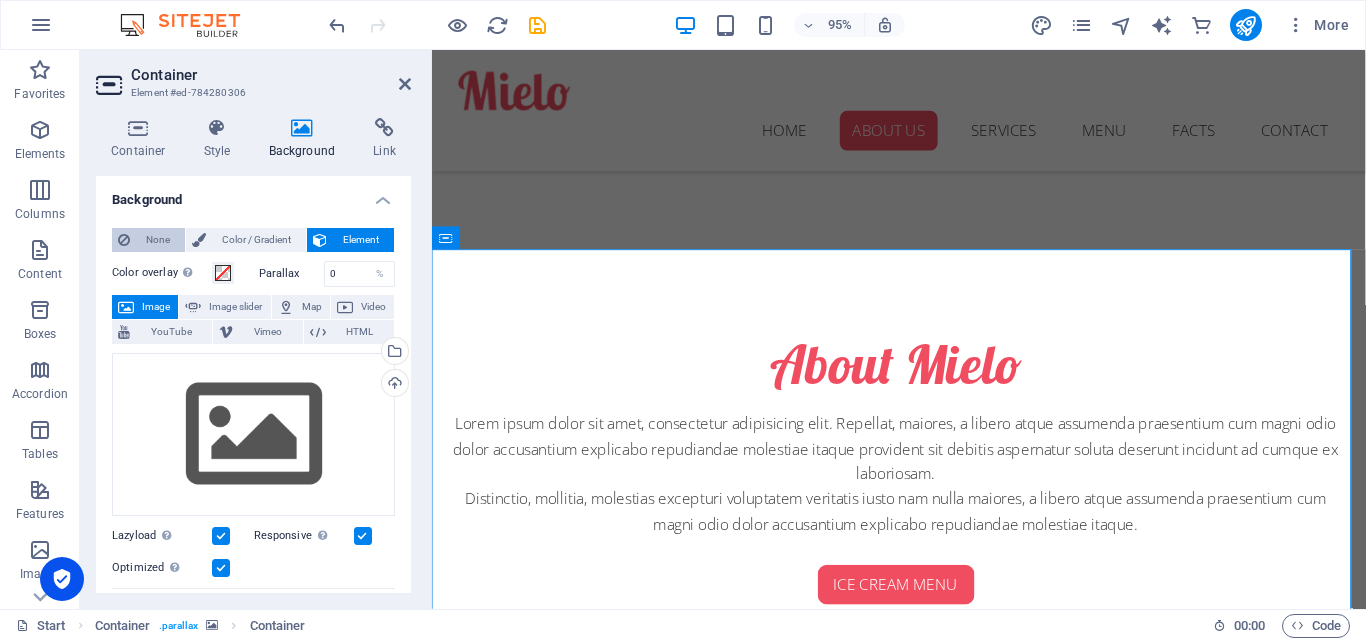 click on "None" at bounding box center [157, 240] 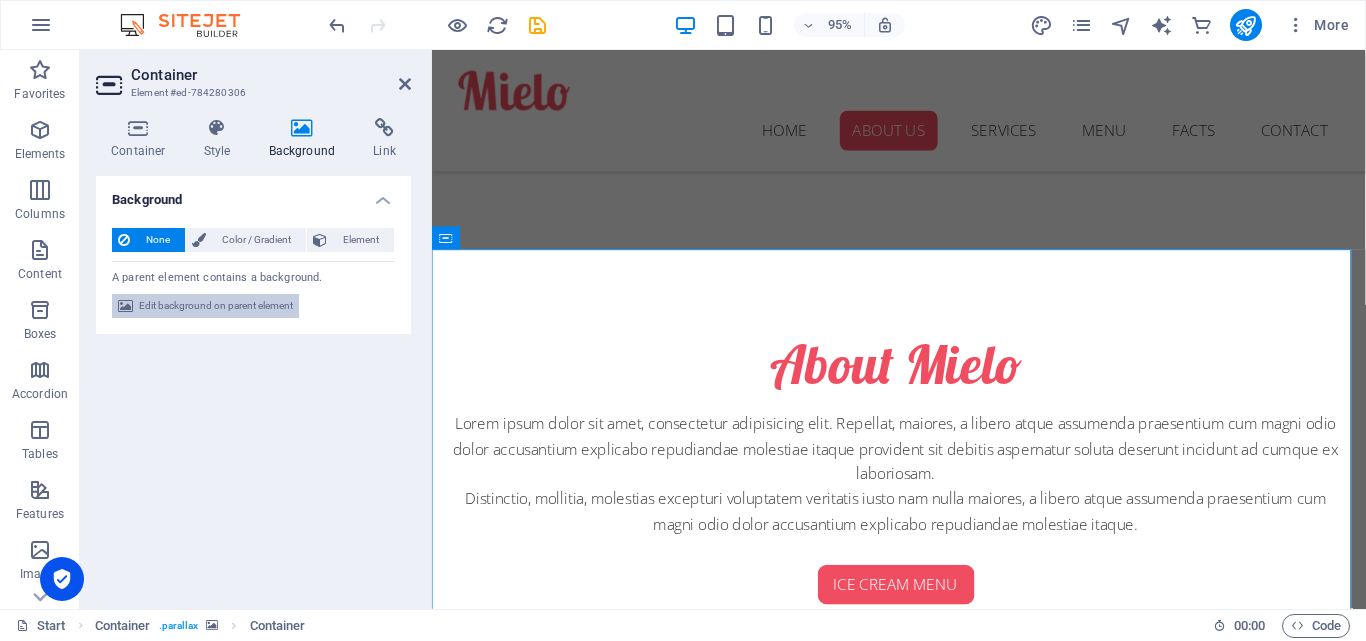 click on "Edit background on parent element" at bounding box center (216, 306) 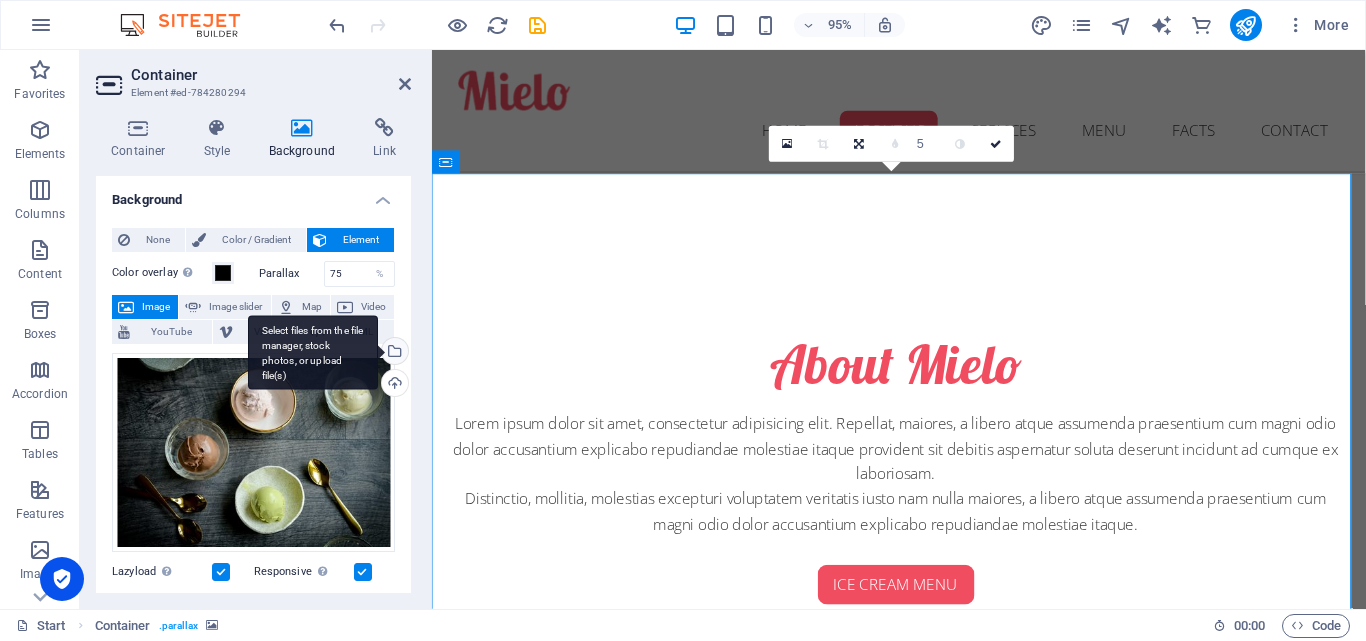 click on "Select files from the file manager, stock photos, or upload file(s)" at bounding box center (393, 353) 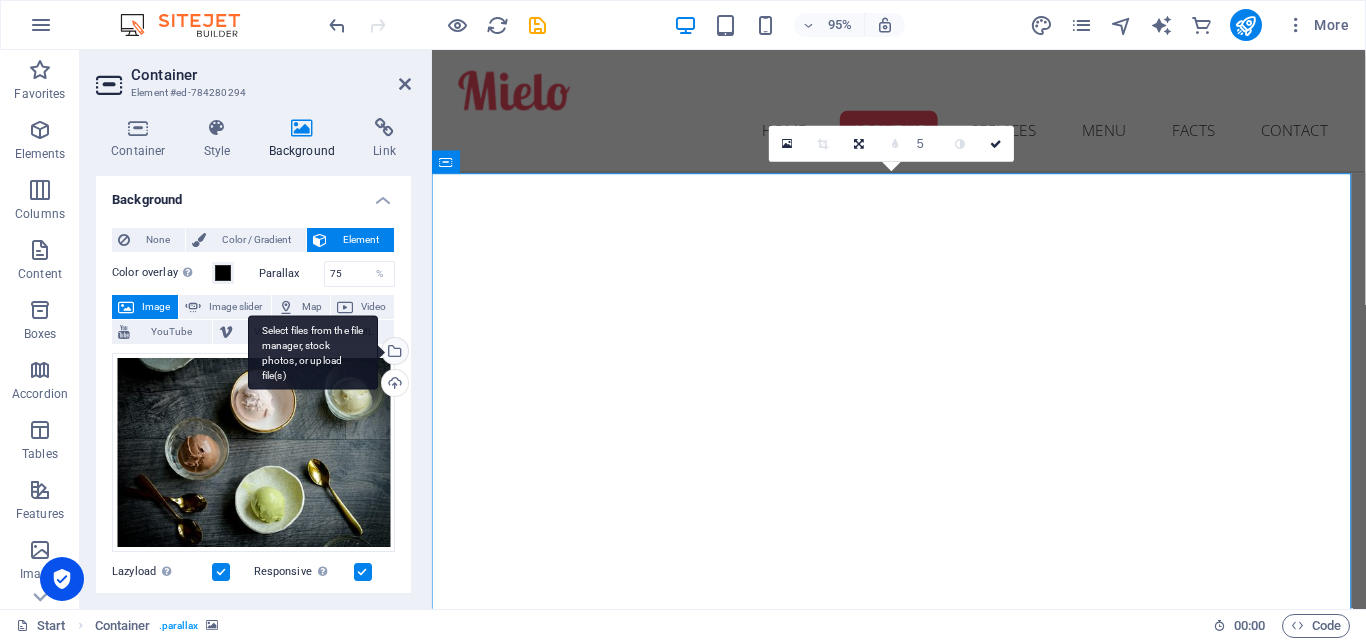 scroll, scrollTop: 1393, scrollLeft: 0, axis: vertical 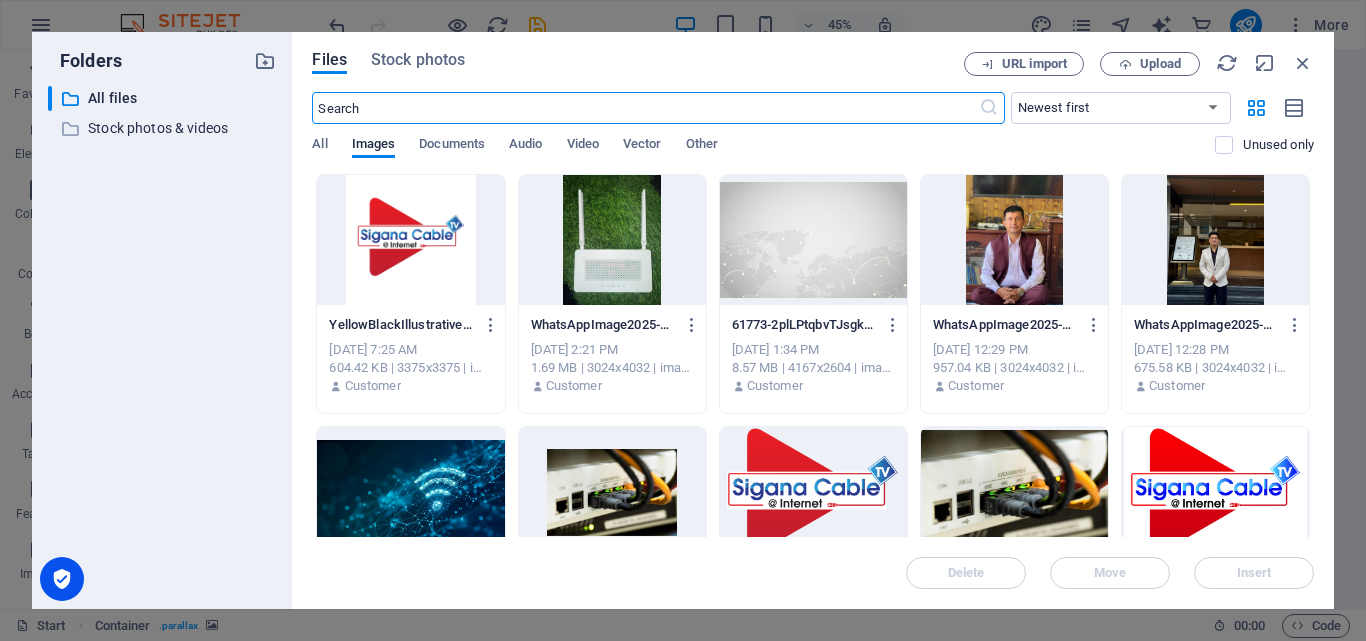 click at bounding box center [410, 240] 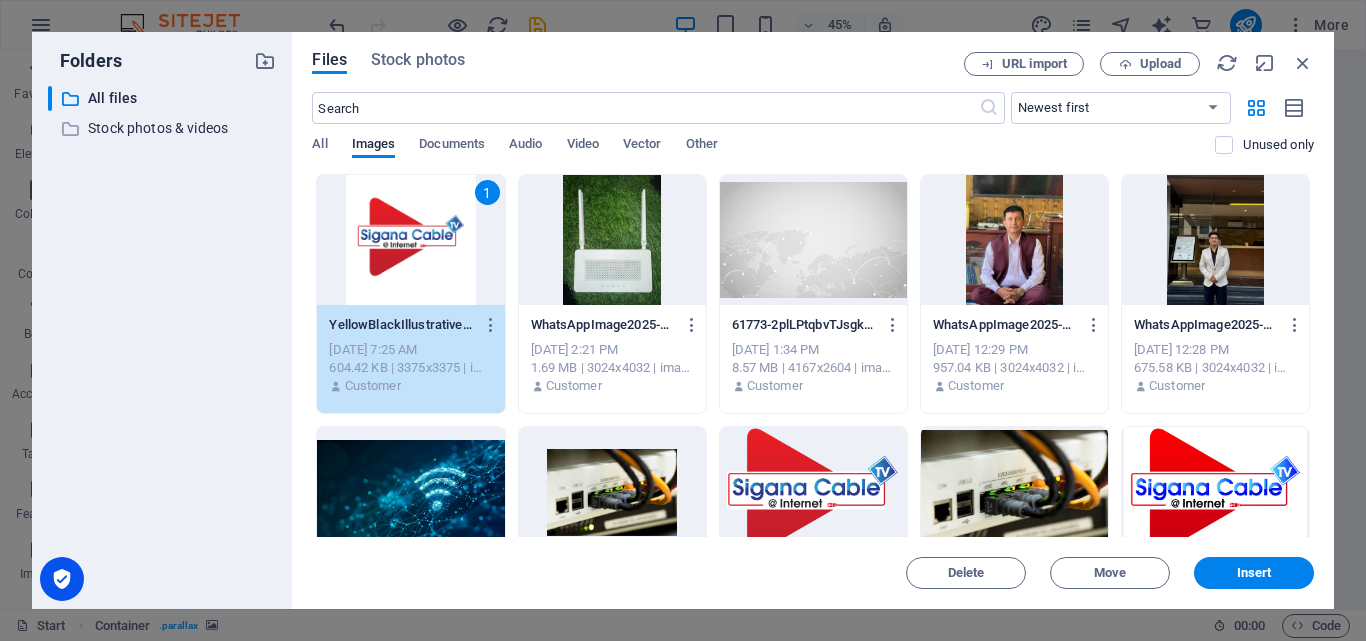 click at bounding box center [1014, 492] 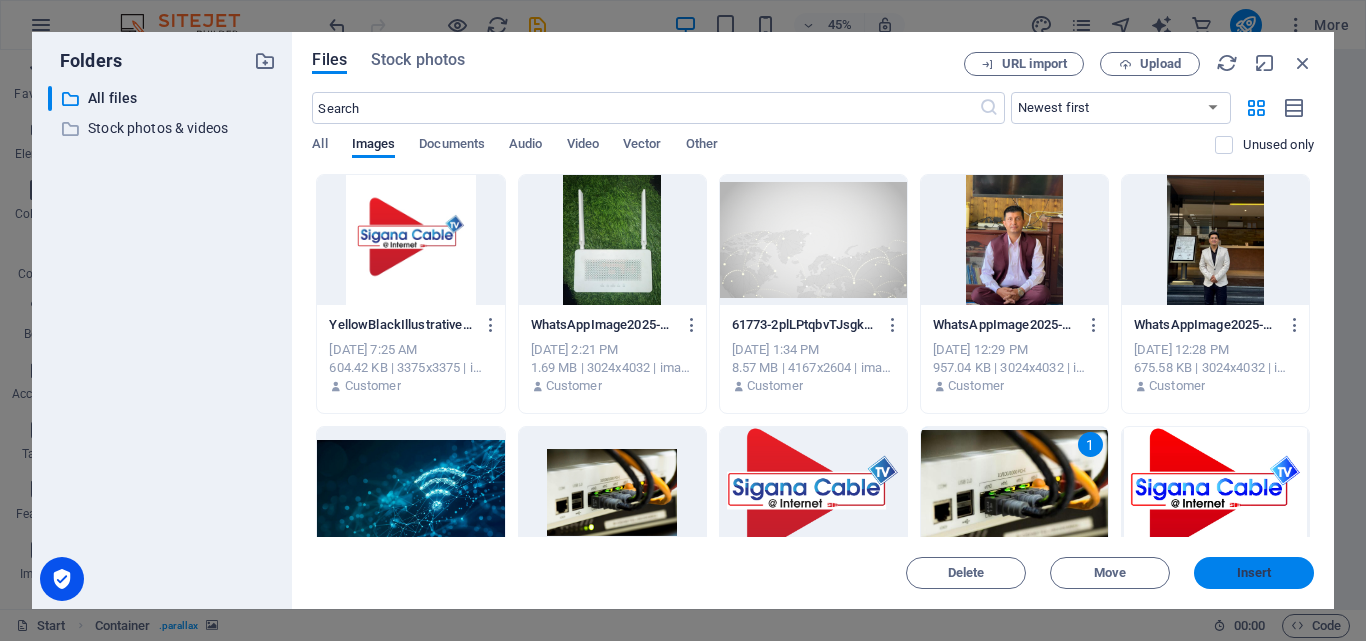 click on "Insert" at bounding box center (1254, 573) 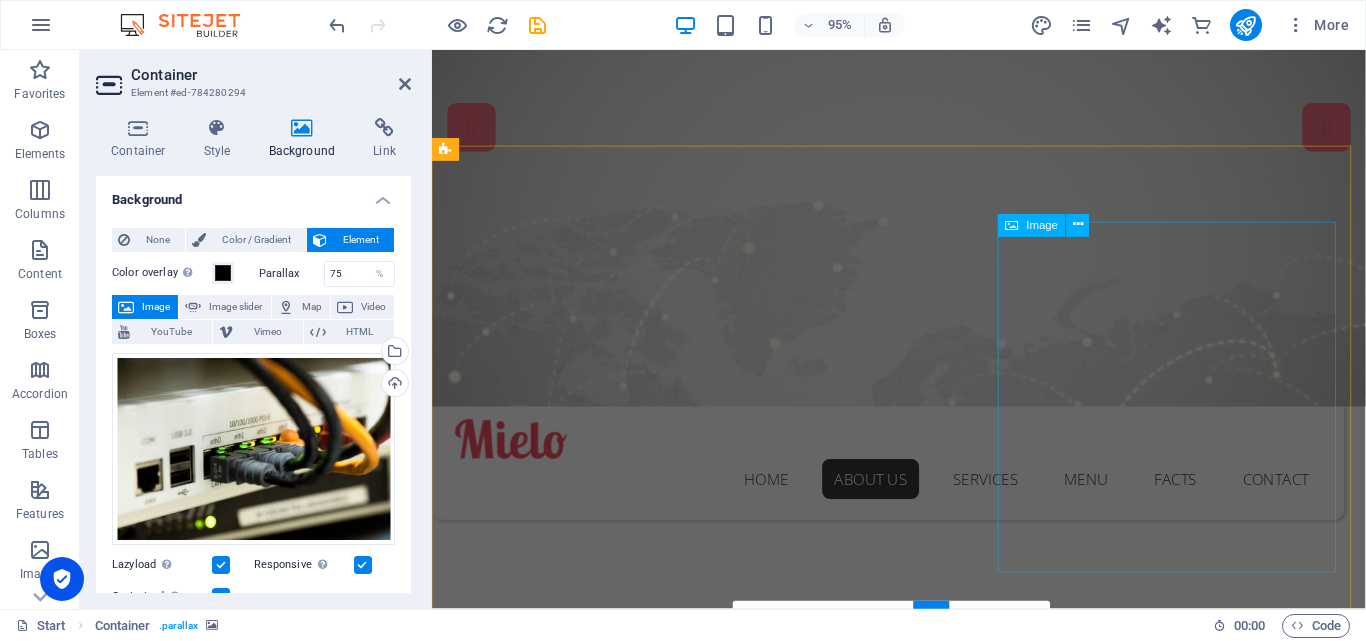 scroll, scrollTop: 0, scrollLeft: 0, axis: both 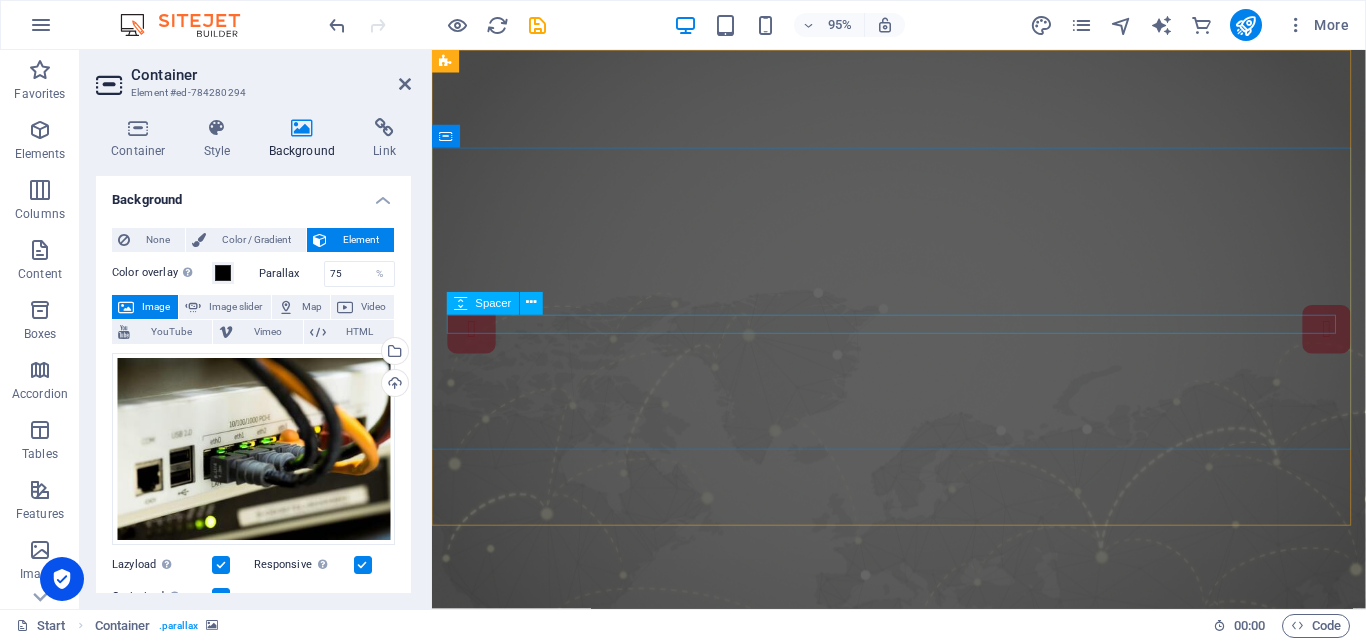 click at bounding box center [924, 943] 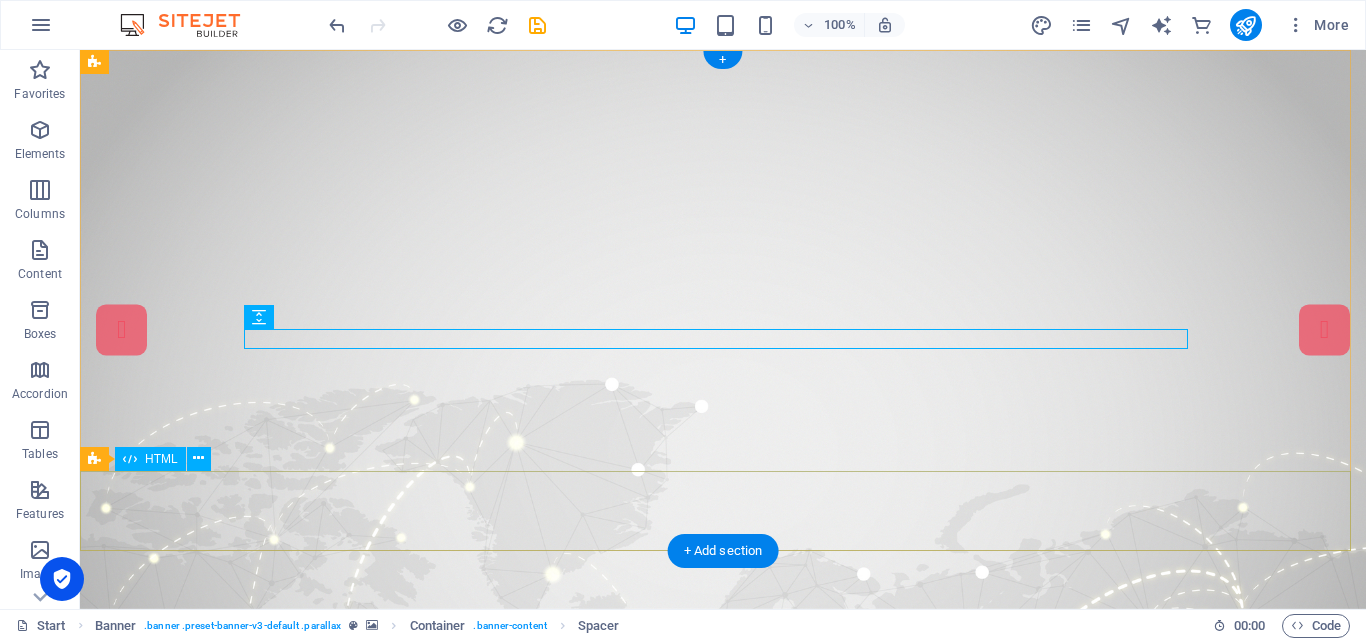 click at bounding box center [723, 1169] 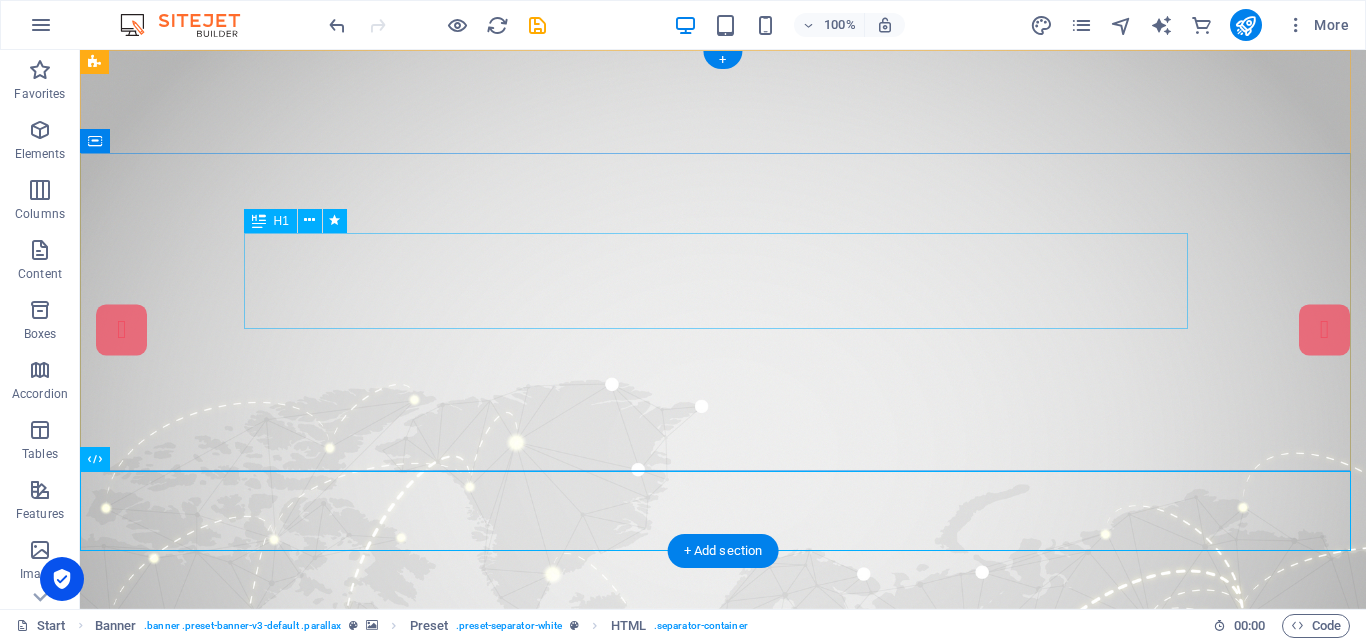 click on "Ice Cream Parlor" at bounding box center (723, 885) 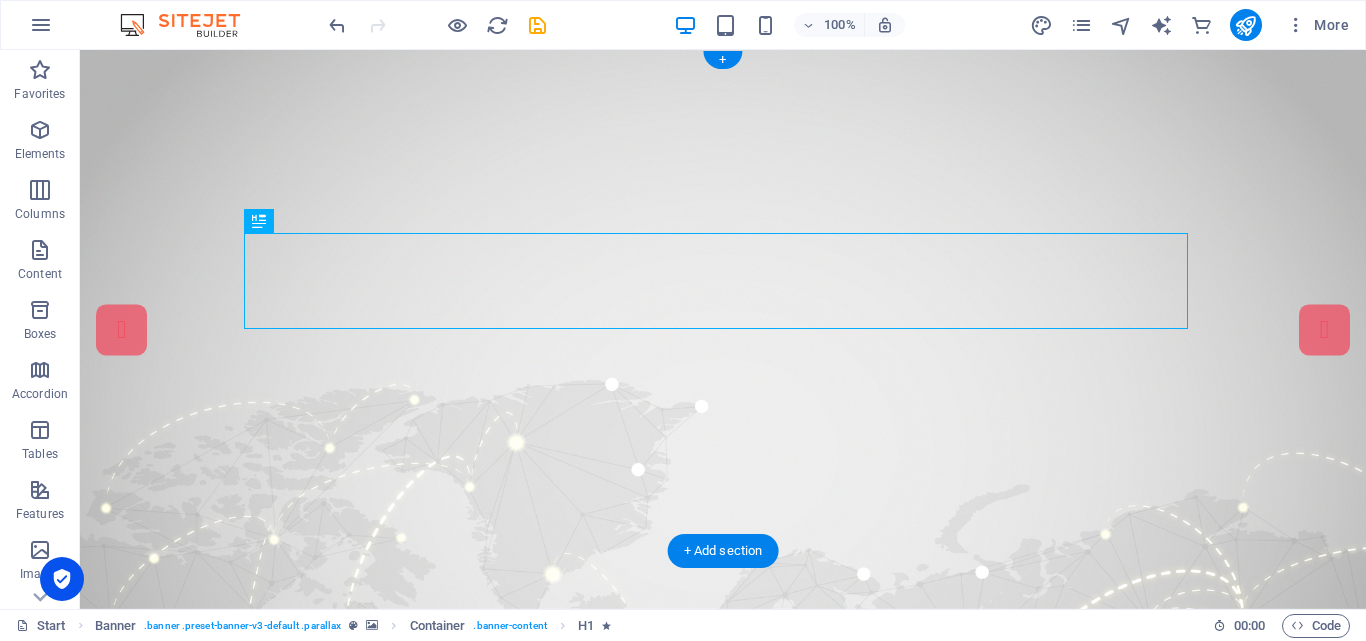 click at bounding box center (723, 329) 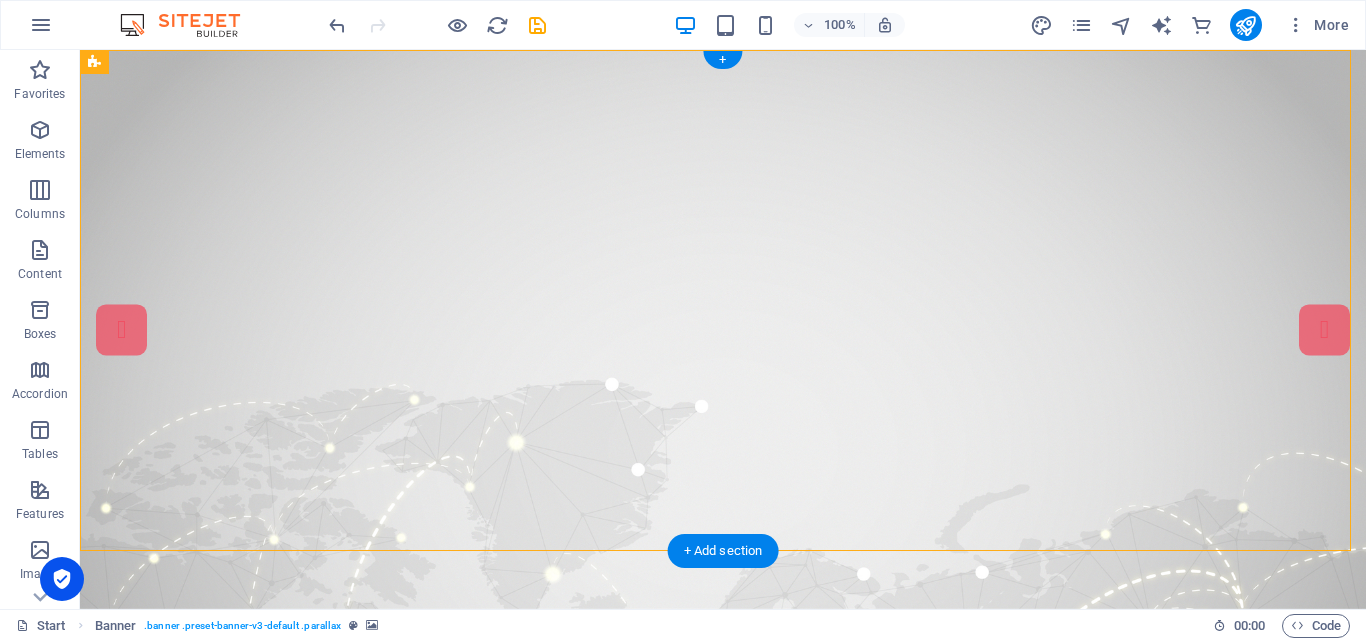 click at bounding box center (723, 329) 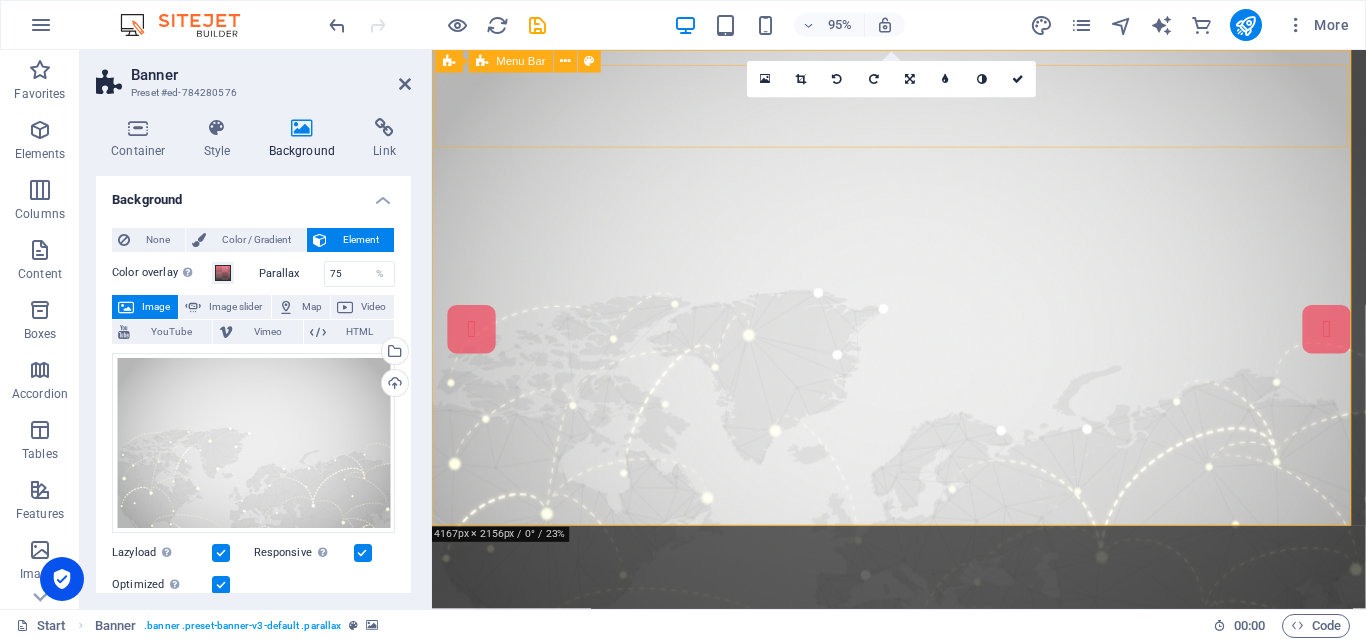 type 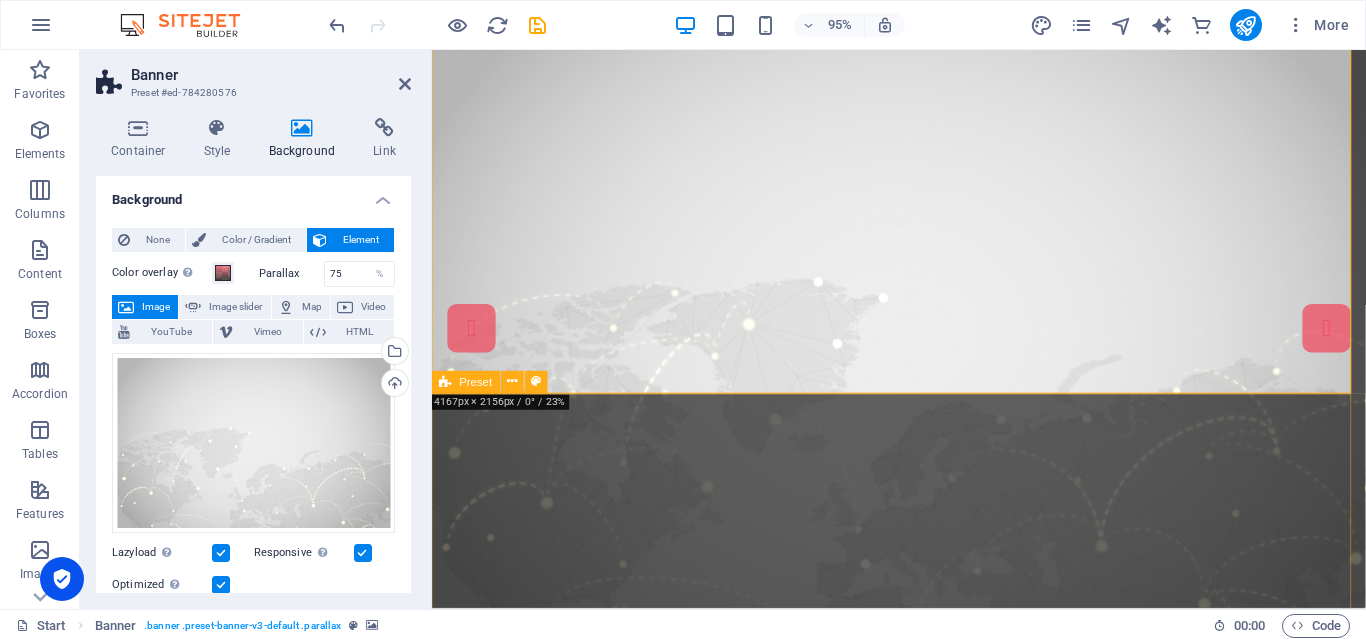 scroll, scrollTop: 0, scrollLeft: 0, axis: both 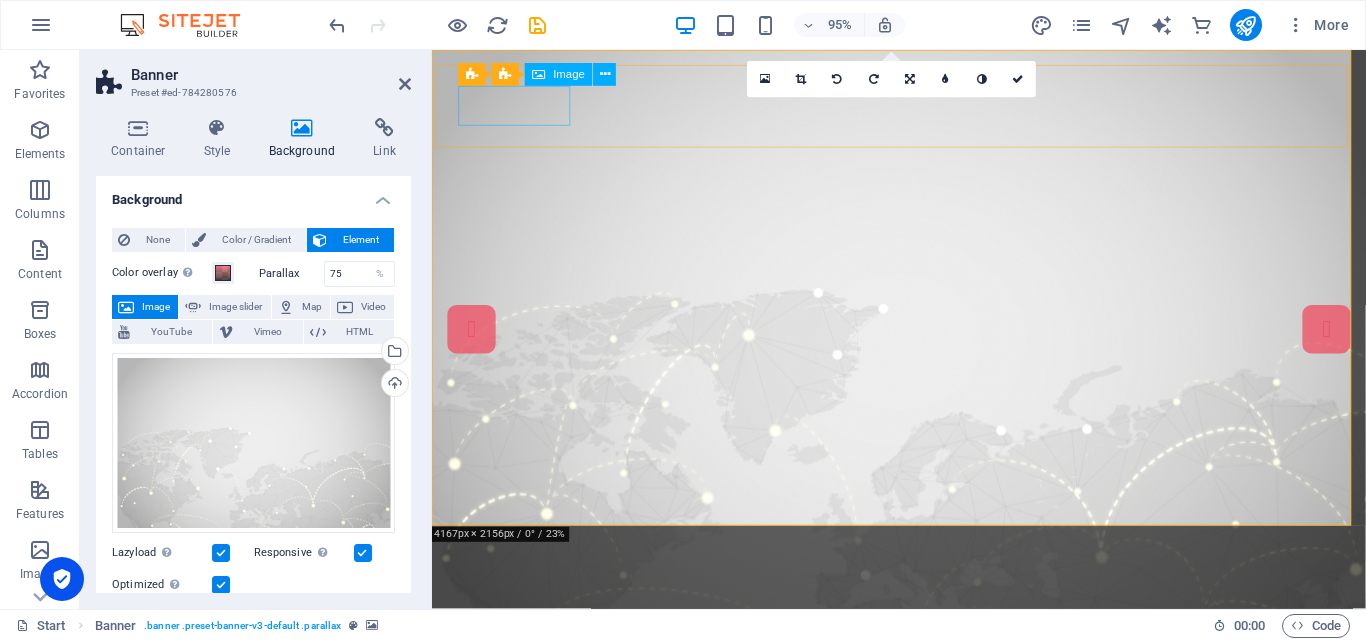 click at bounding box center [912, 676] 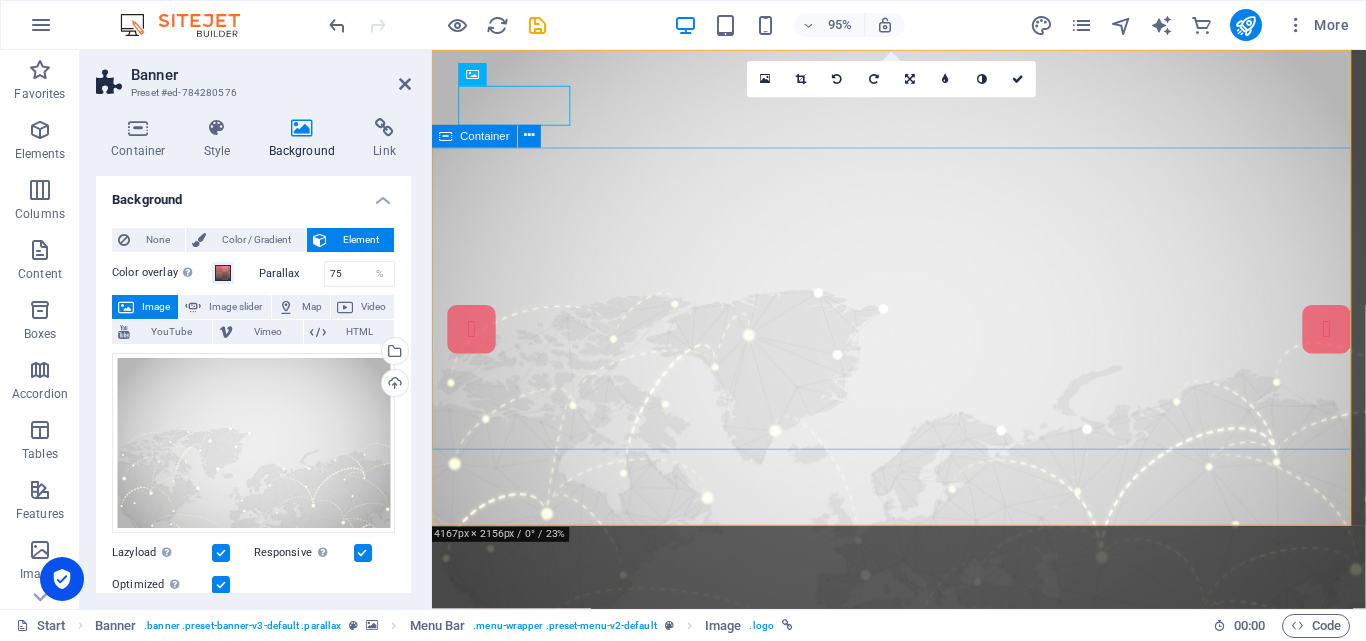 click on "Ice Cream Parlor Our Menu About  Baglung [GEOGRAPHIC_DATA]" at bounding box center (923, 947) 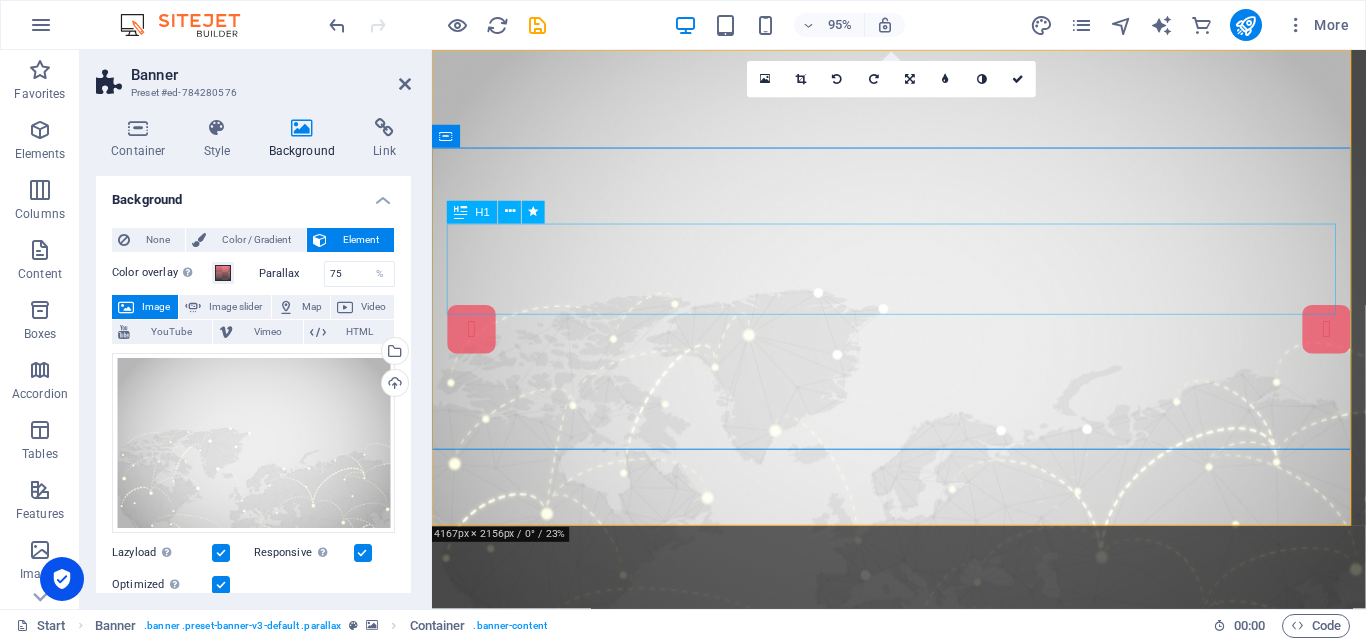 click on "Ice Cream Parlor" at bounding box center [924, 889] 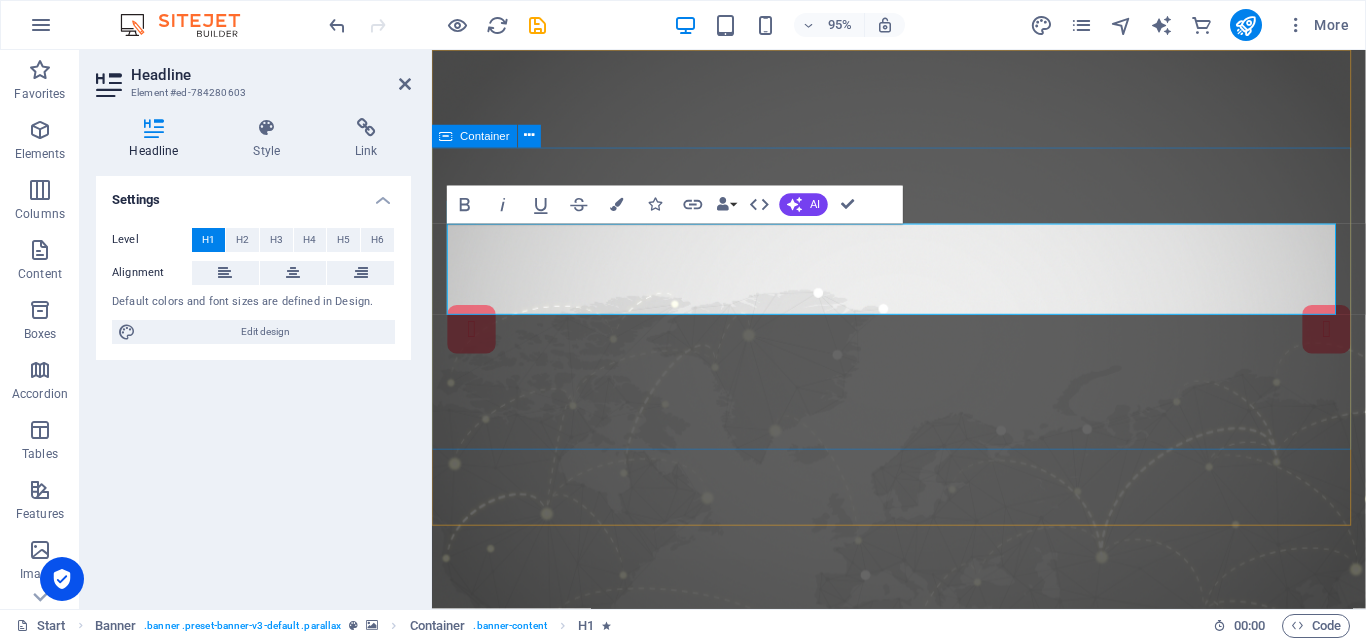 click on "Ice Cream Parlor Our Menu About  Baglung [GEOGRAPHIC_DATA]" at bounding box center (923, 947) 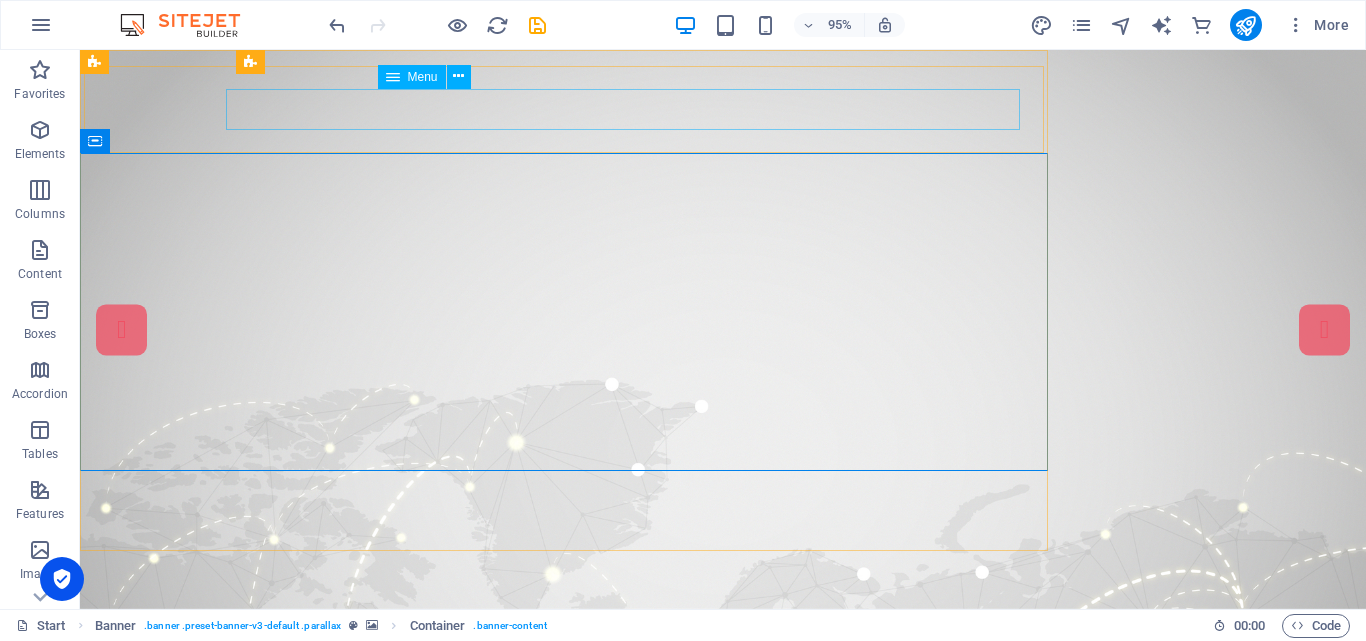 click on "Home About us Services Menu Facts Contact" at bounding box center (560, 718) 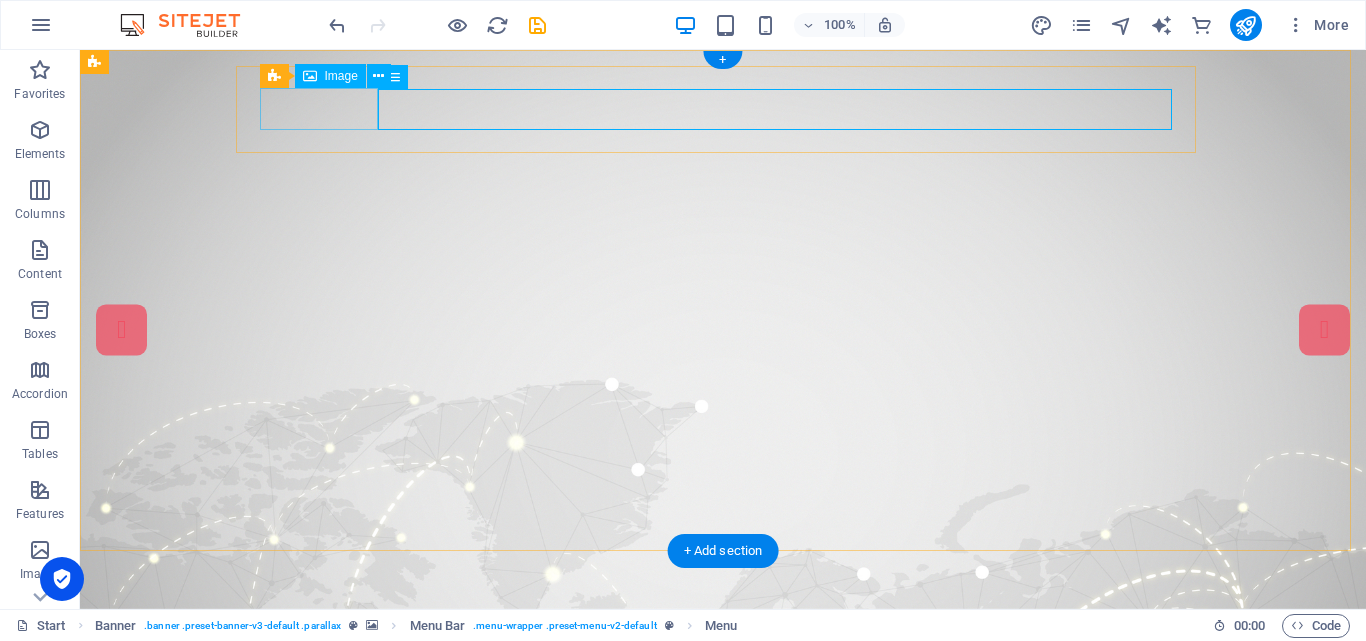 click at bounding box center [560, 676] 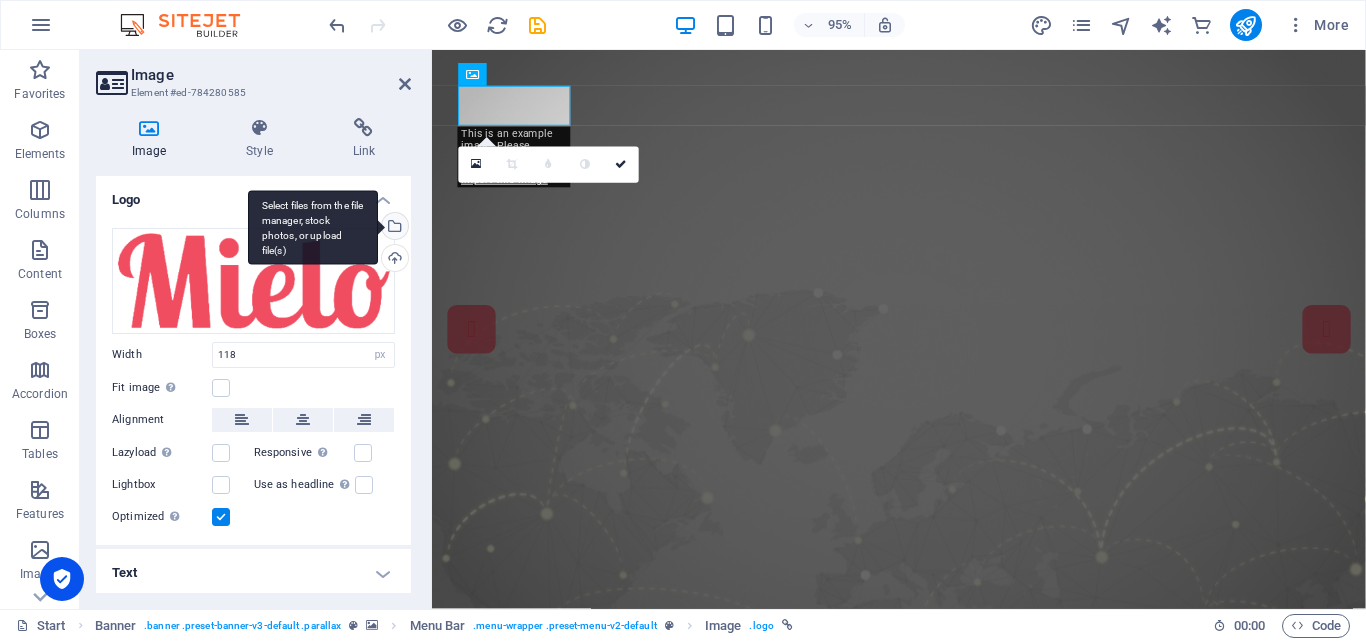 click on "Select files from the file manager, stock photos, or upload file(s)" at bounding box center (393, 228) 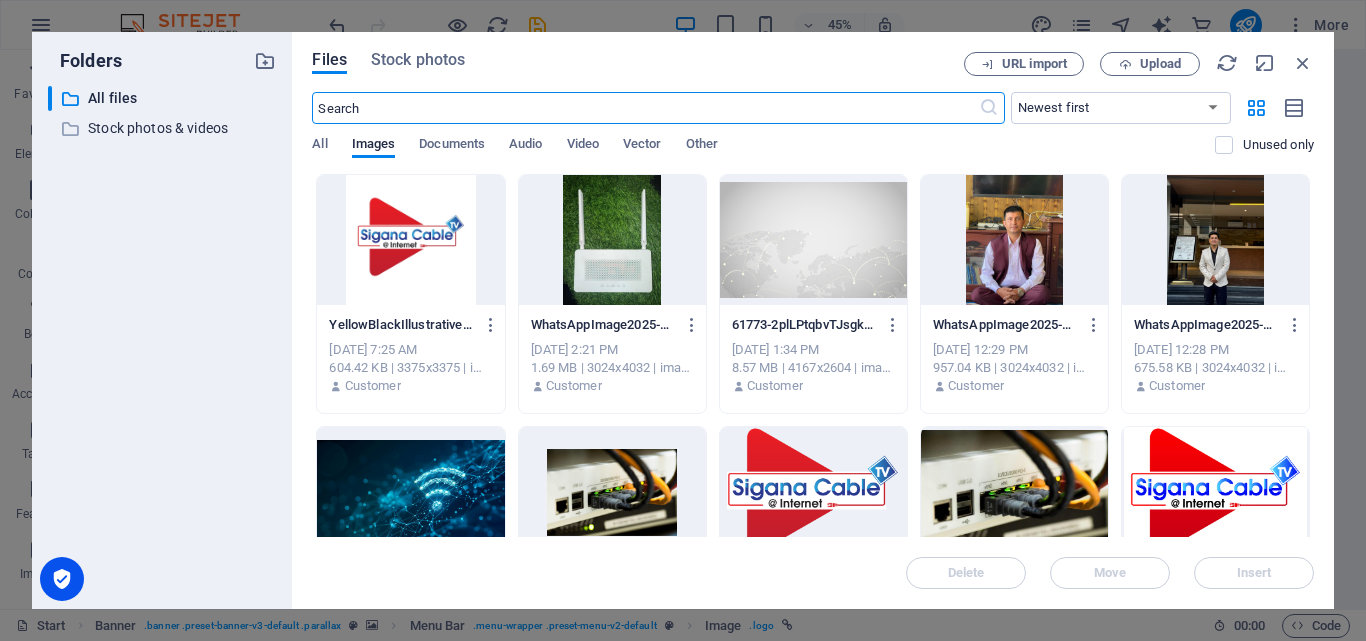 click at bounding box center [410, 240] 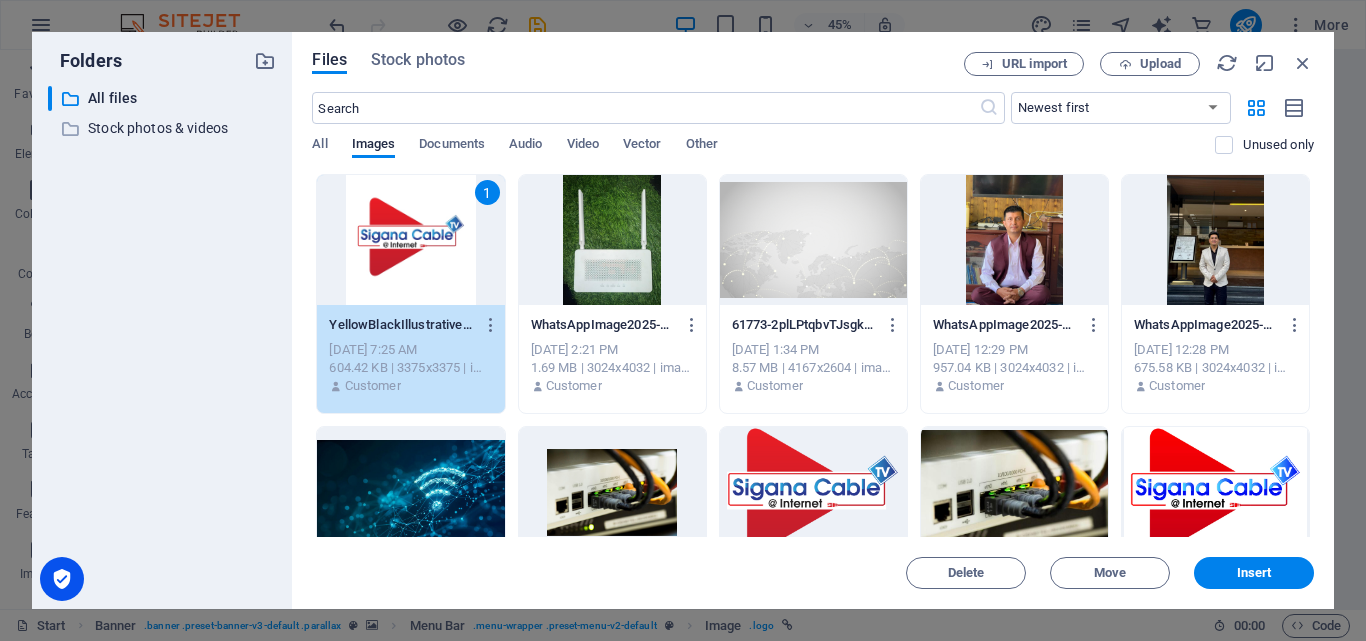 click at bounding box center [813, 492] 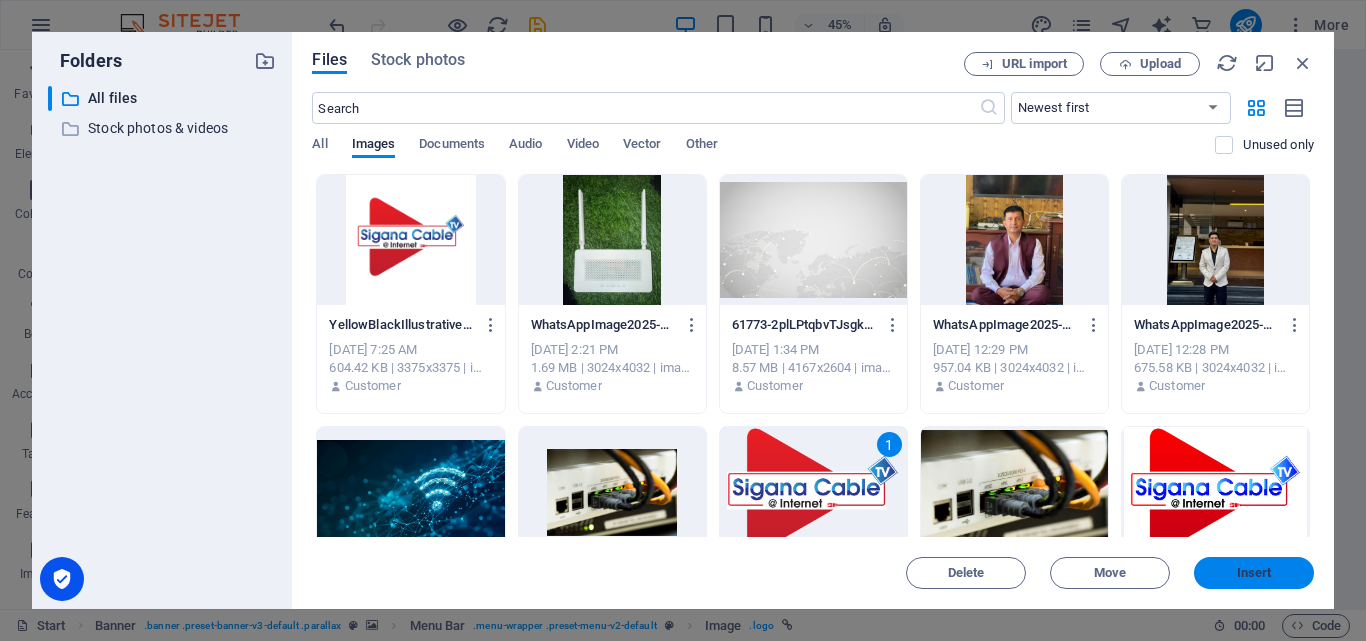 click on "Insert" at bounding box center (1254, 573) 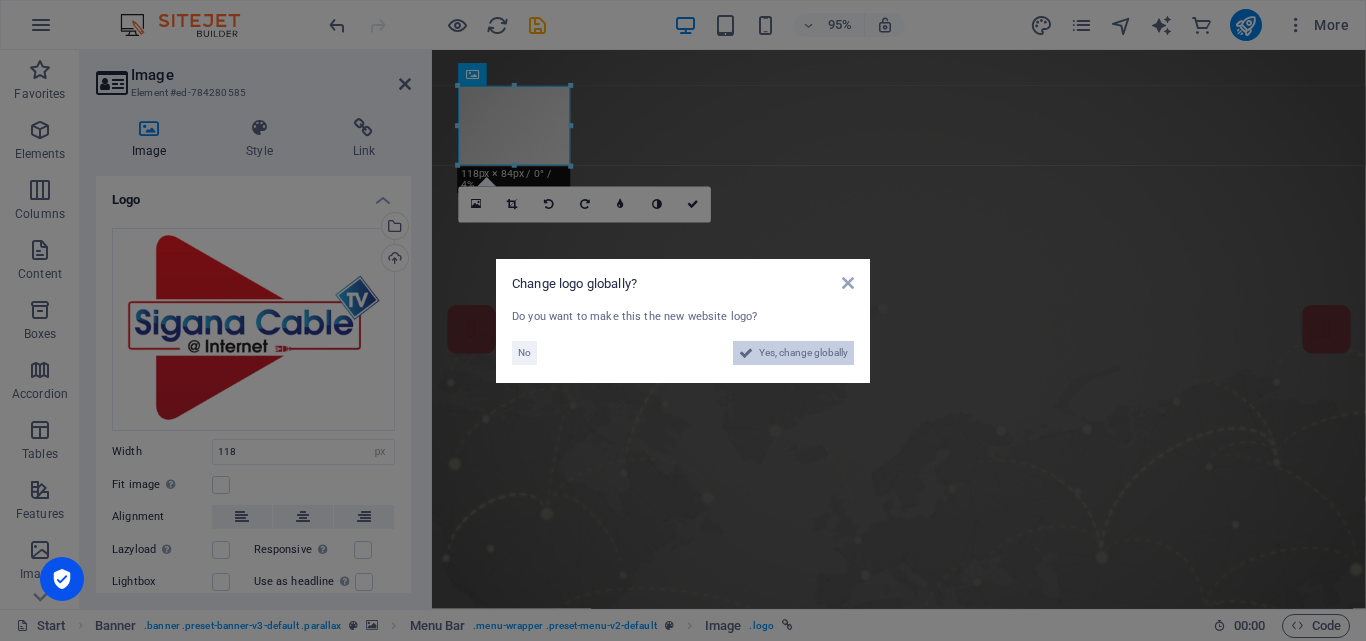 click on "Yes, change globally" at bounding box center (803, 353) 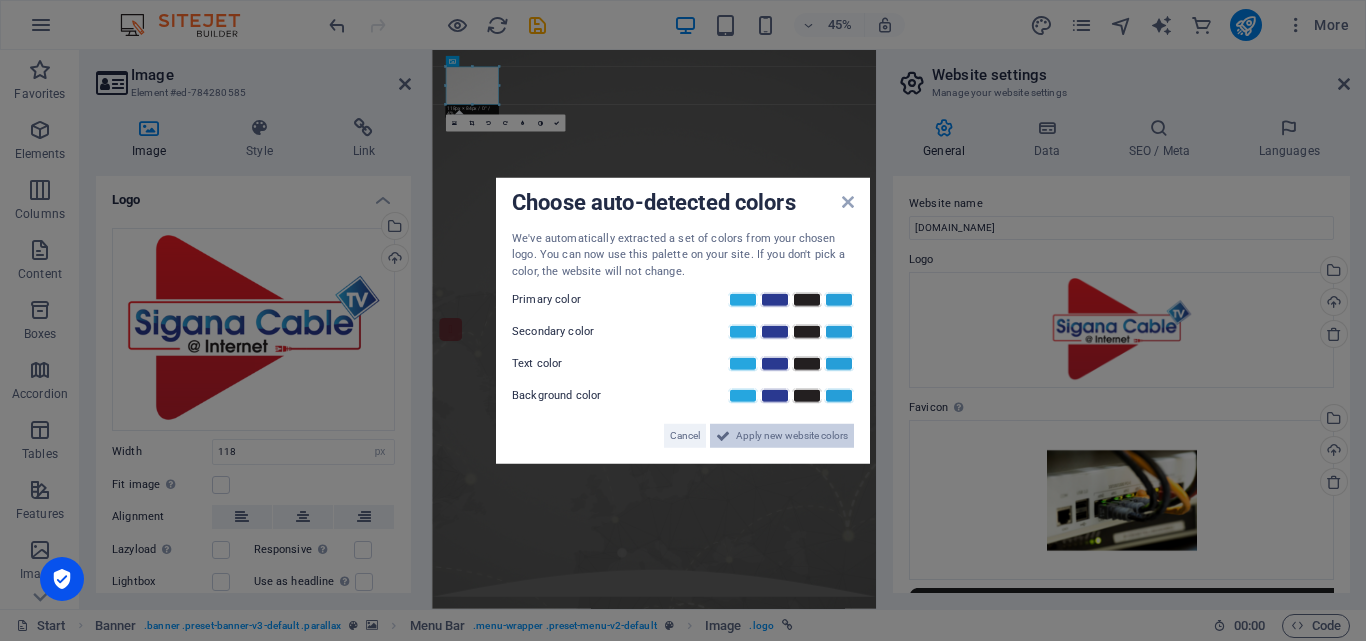 click on "Apply new website colors" at bounding box center [792, 436] 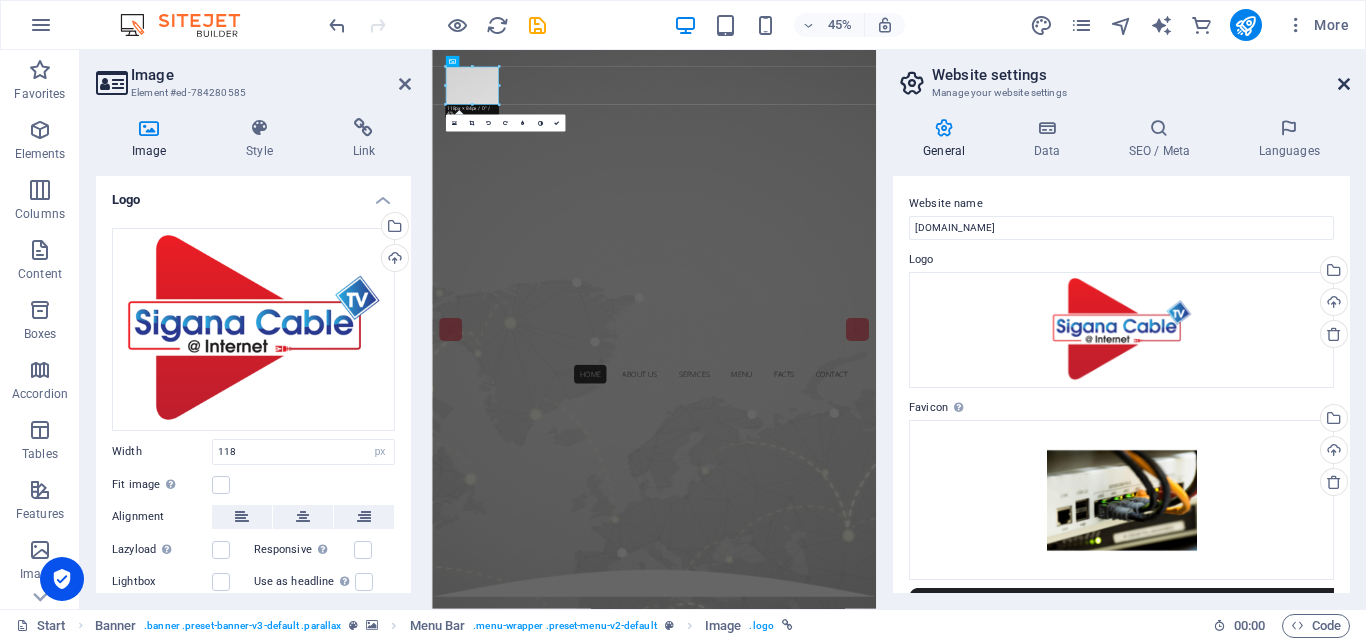 click at bounding box center [1344, 84] 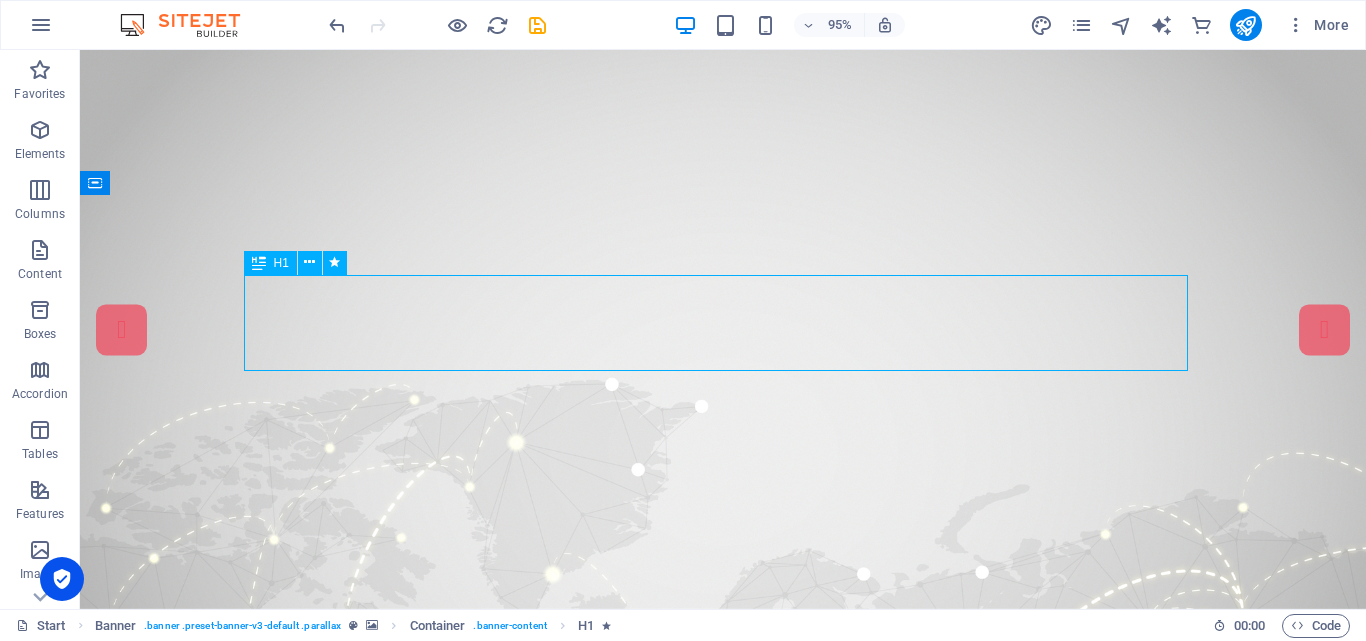 drag, startPoint x: 481, startPoint y: 297, endPoint x: 812, endPoint y: 285, distance: 331.21744 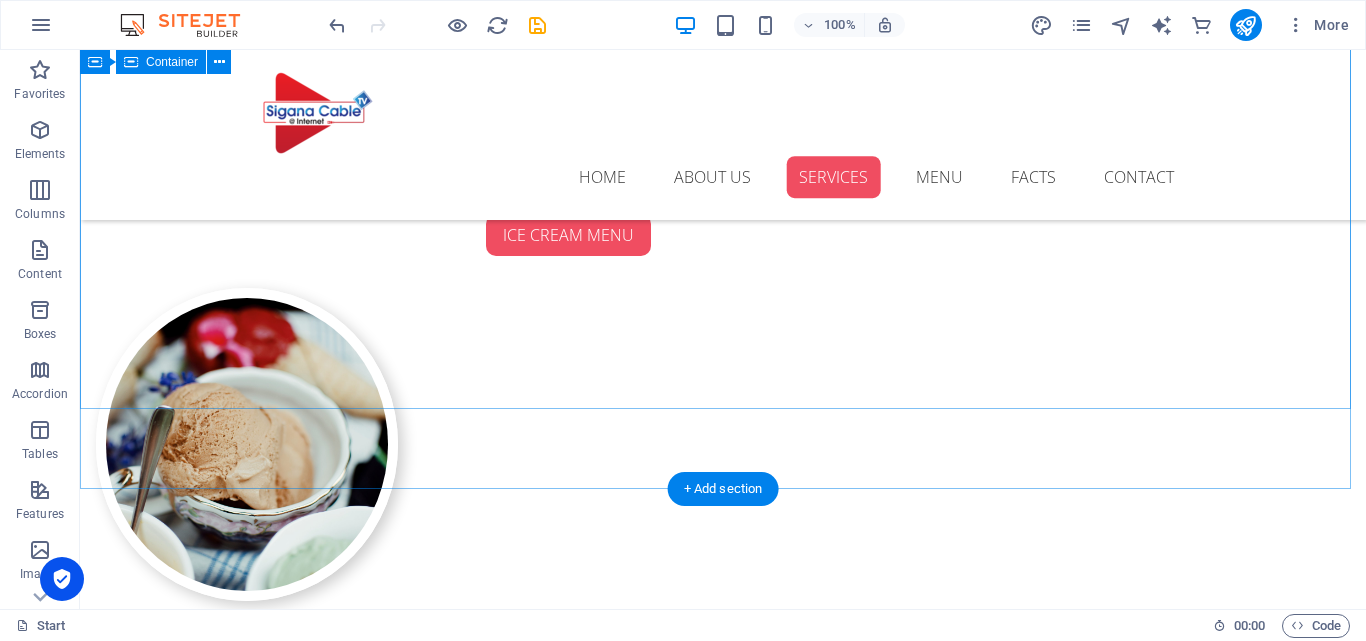 scroll, scrollTop: 1185, scrollLeft: 0, axis: vertical 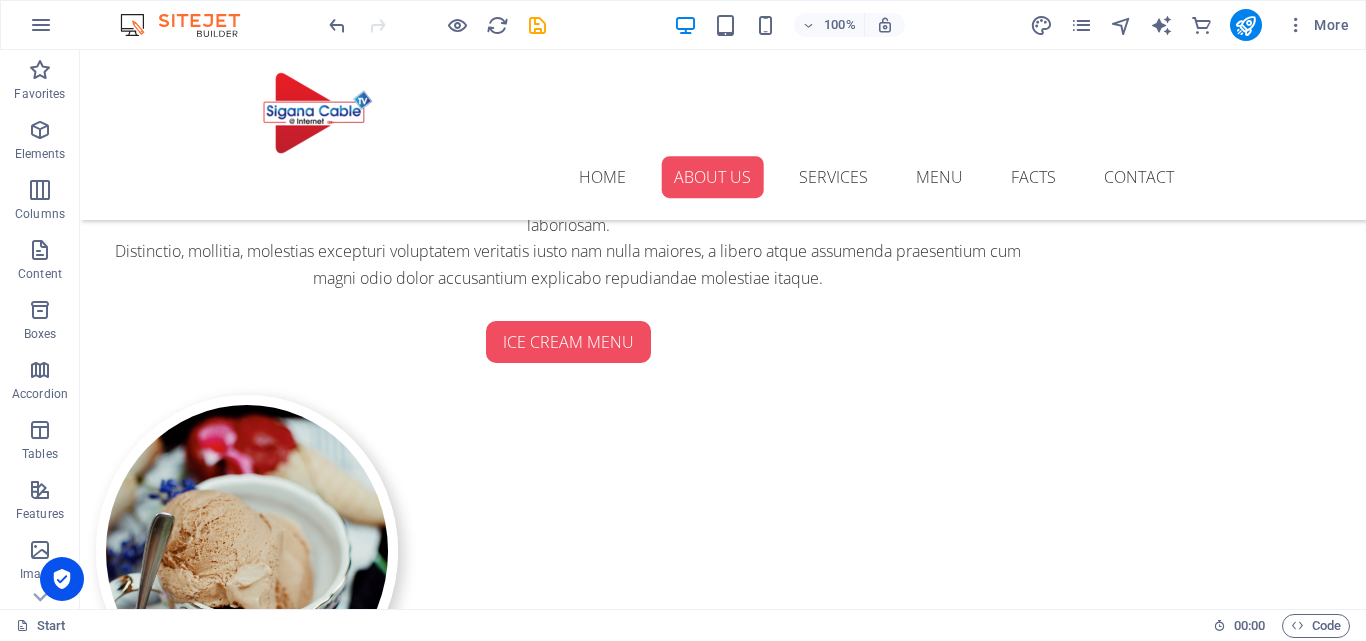click on "100%" at bounding box center [789, 25] 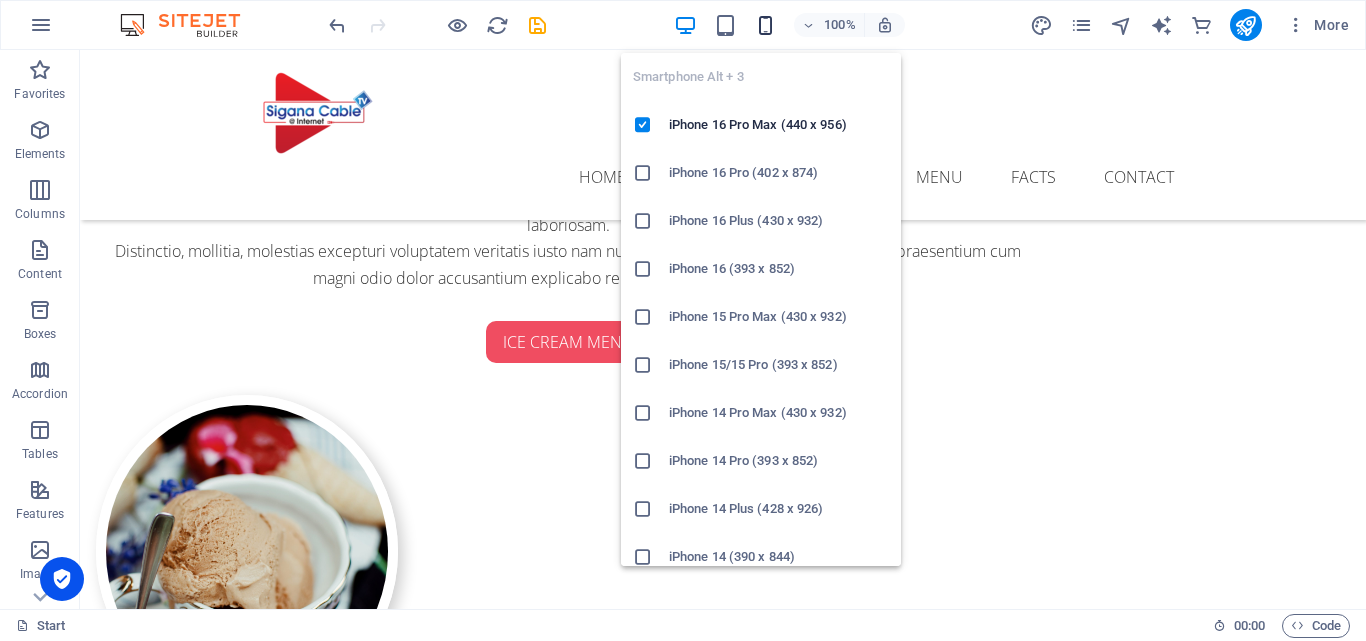 click at bounding box center [765, 25] 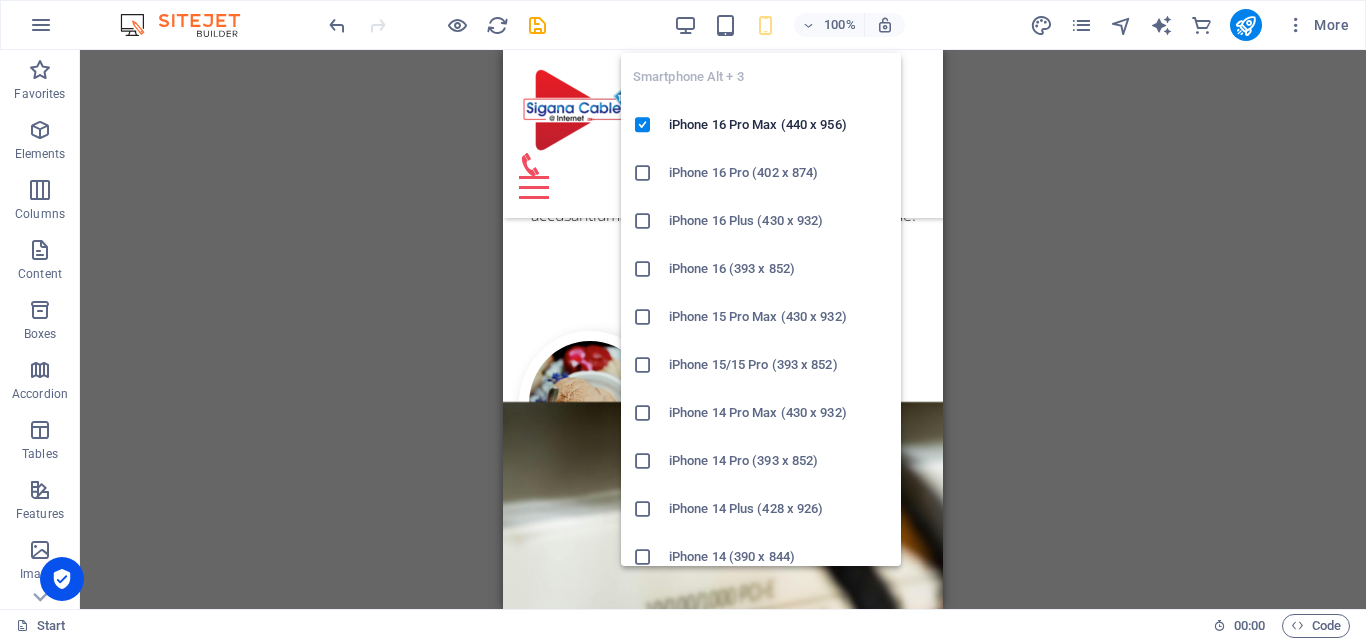scroll, scrollTop: 1178, scrollLeft: 0, axis: vertical 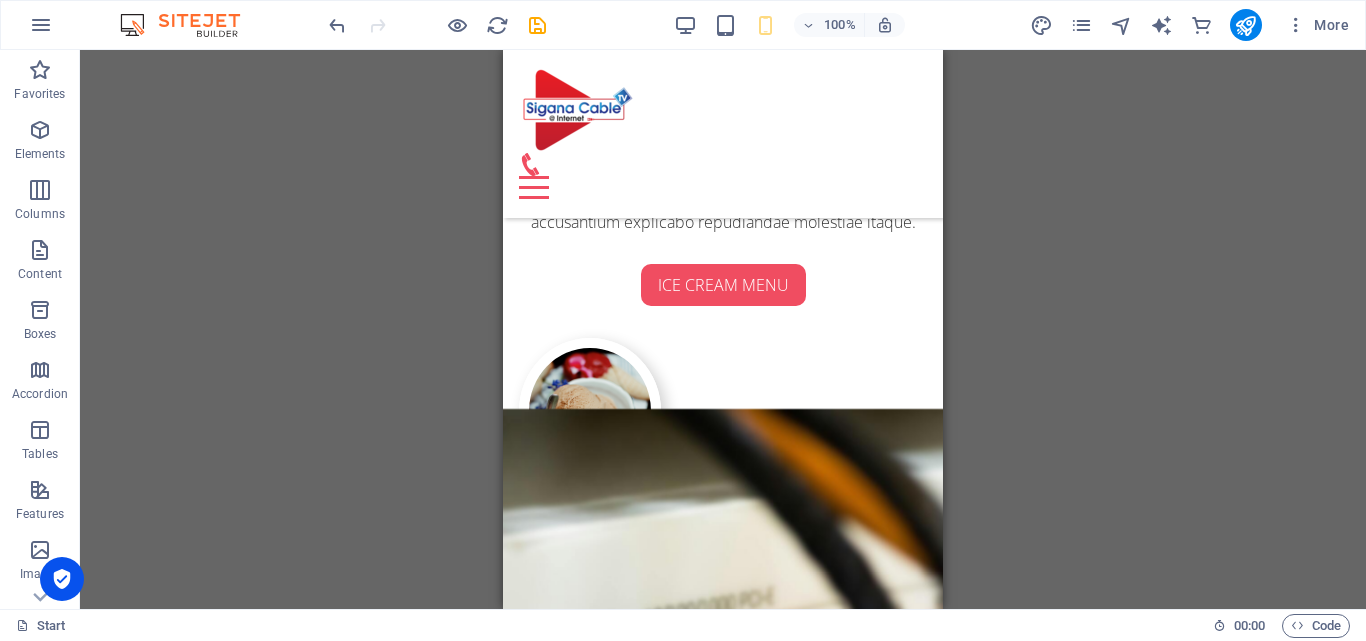 click on "H1   Banner   Banner   Container   Menu   Menu Bar   Spacer   Container   Preset   HTML   Preset   Preset   Image   Text   Container   Spacer   H2   Preset   Container   HTML   Container   Container   Preset   Container   Container   Text   Preset   Button   Button   Text   Container   H2   Spacer   Container   H3   Preset   Container   Container   Text   Container   Container   Text   Container   Icon   Container   Text   Container   Preset   HTML   Preset   Container   H2   Preset   Container   Preset   Text   Container   Text   Container   Preset   Container   Text   Preset   Container   Container   Text   Container   Text   Container   Container   Text   Preset   Container   Preset   Container   HTML   Container   Container   Preset   Container   Container   Preset   Preset   HTML   Preset   Container   H2   Container   Preset   Container   Image   Text   Container   Image   Container   Text   Container   Image   Container   Spacer   Text   Container   Image   Container   Text" at bounding box center [723, 329] 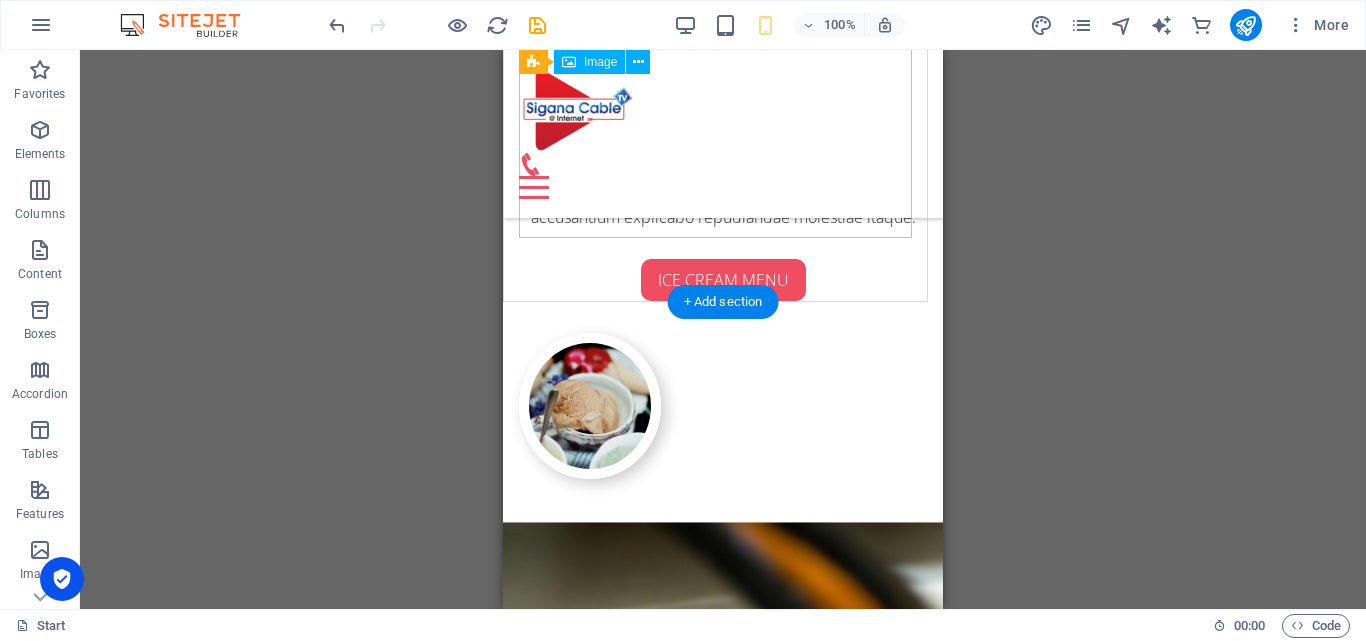 scroll, scrollTop: 1483, scrollLeft: 0, axis: vertical 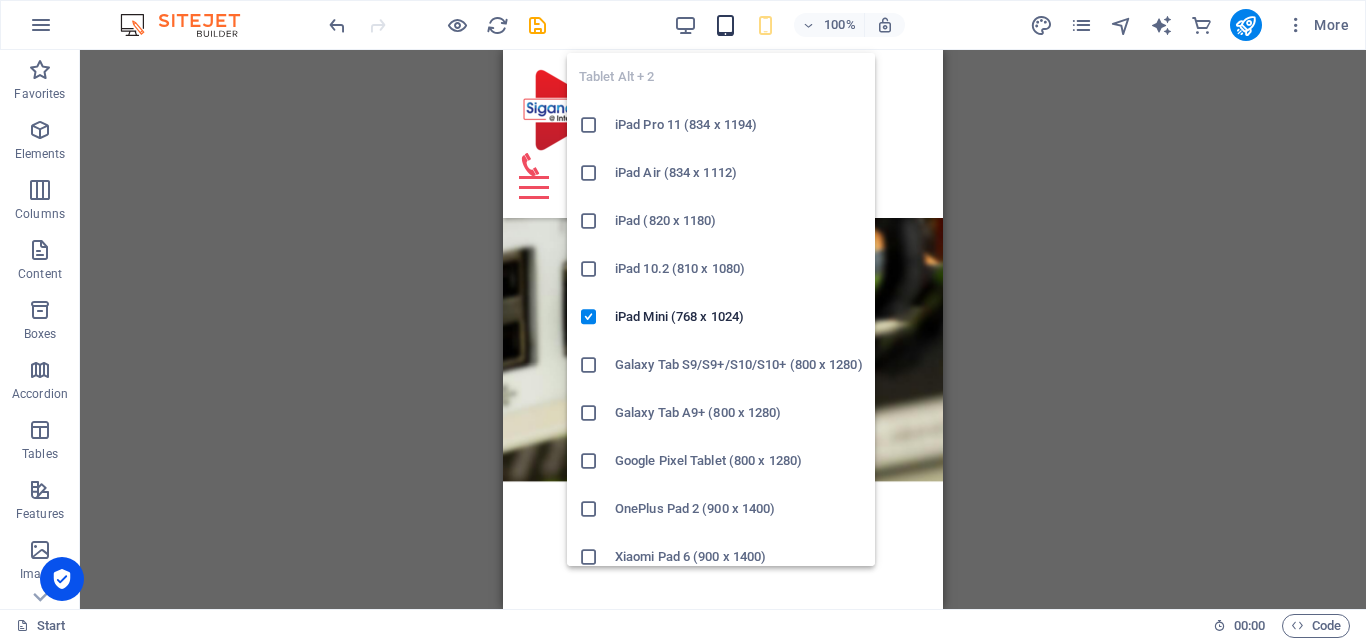 click at bounding box center (725, 25) 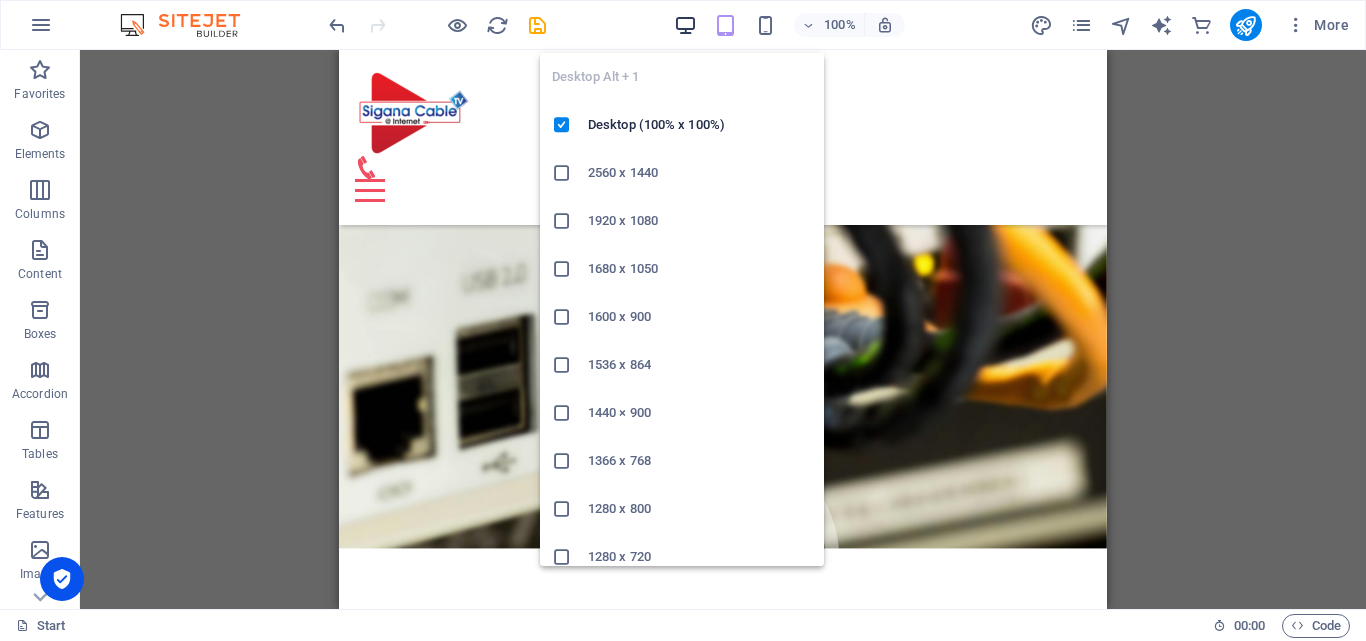 click at bounding box center [685, 25] 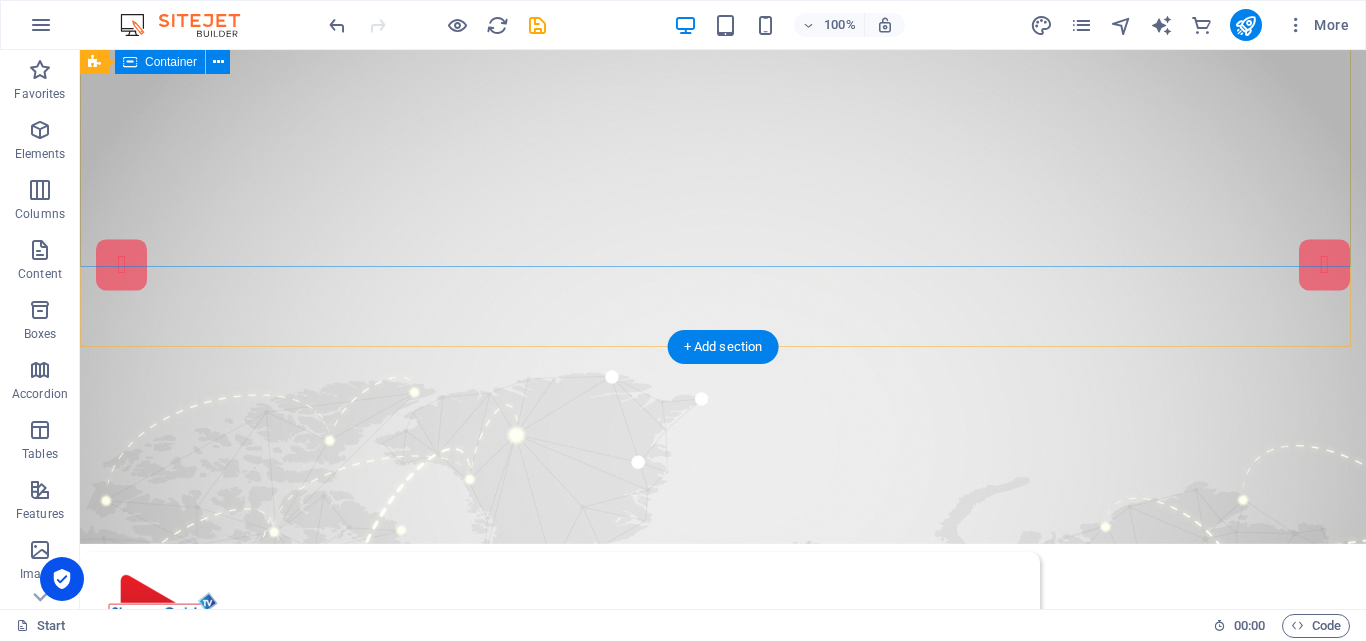 scroll, scrollTop: 0, scrollLeft: 0, axis: both 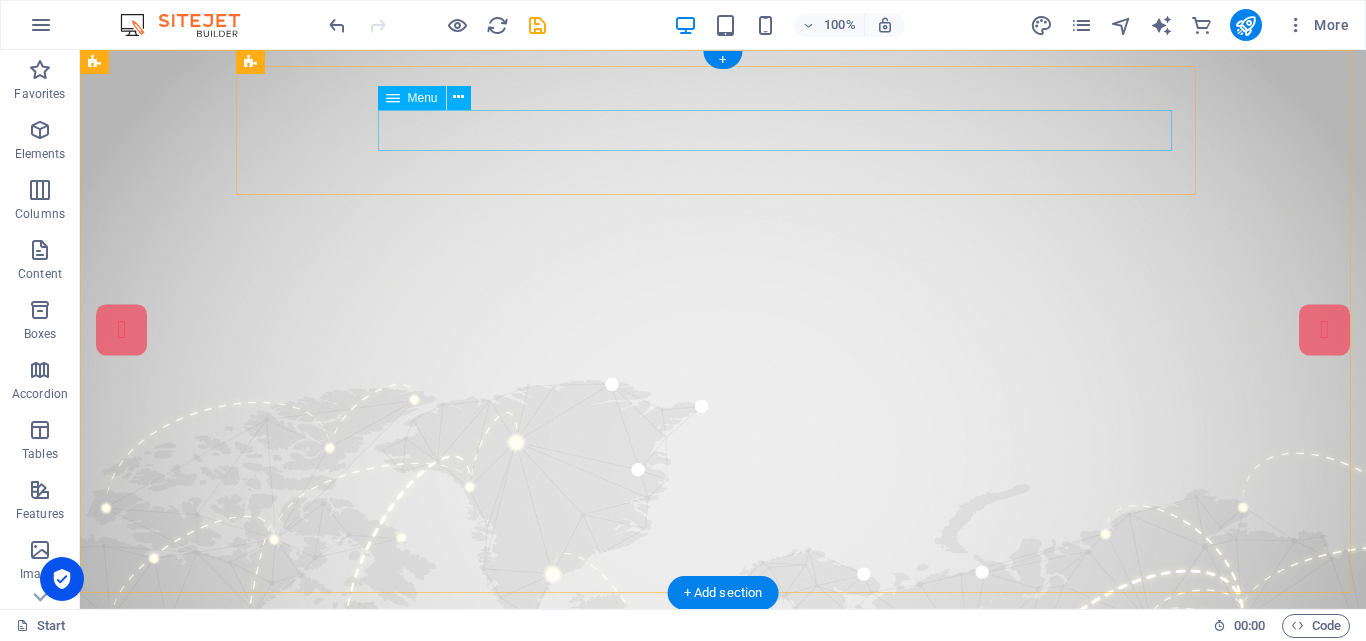 click on "Home About us Services Menu Facts Contact" at bounding box center [560, 744] 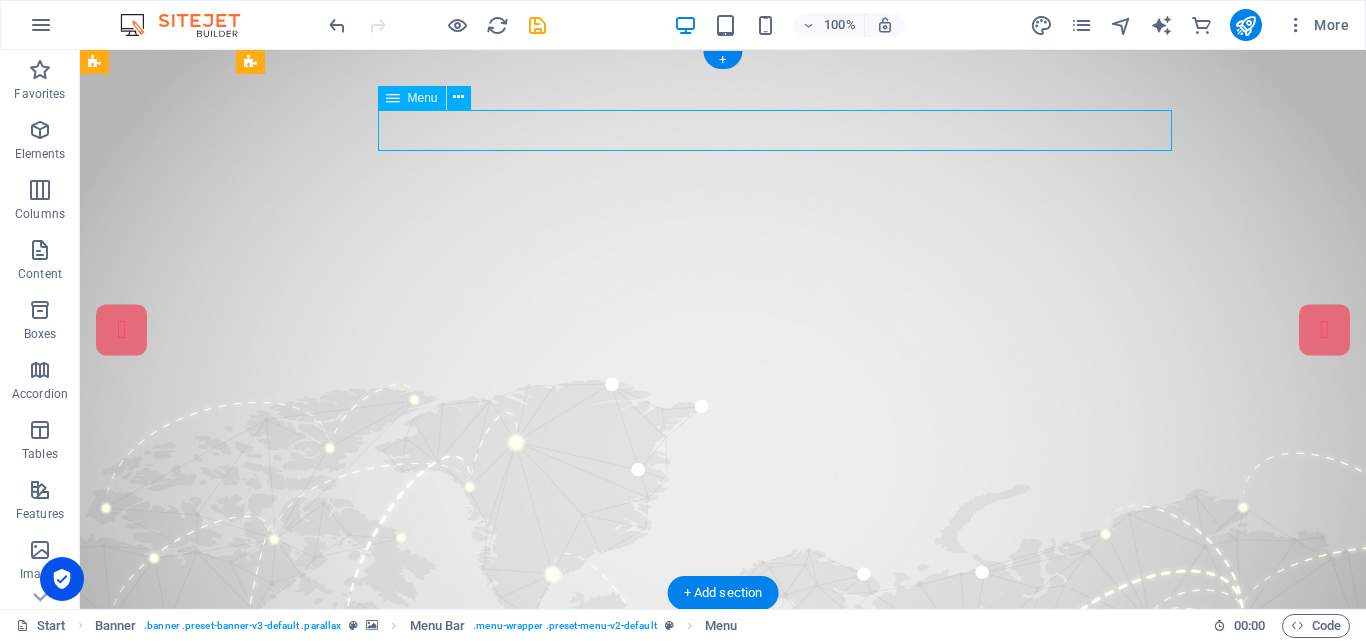 click on "Home About us Services Menu Facts Contact" at bounding box center [560, 744] 